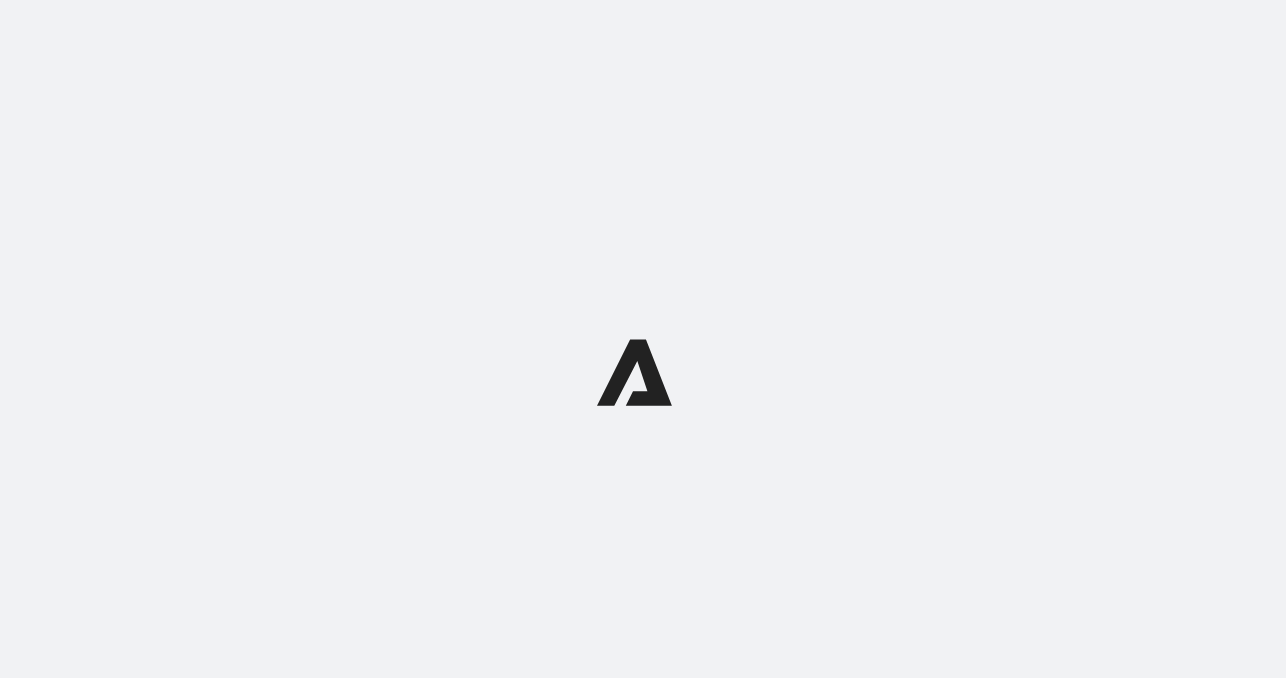 scroll, scrollTop: 0, scrollLeft: 0, axis: both 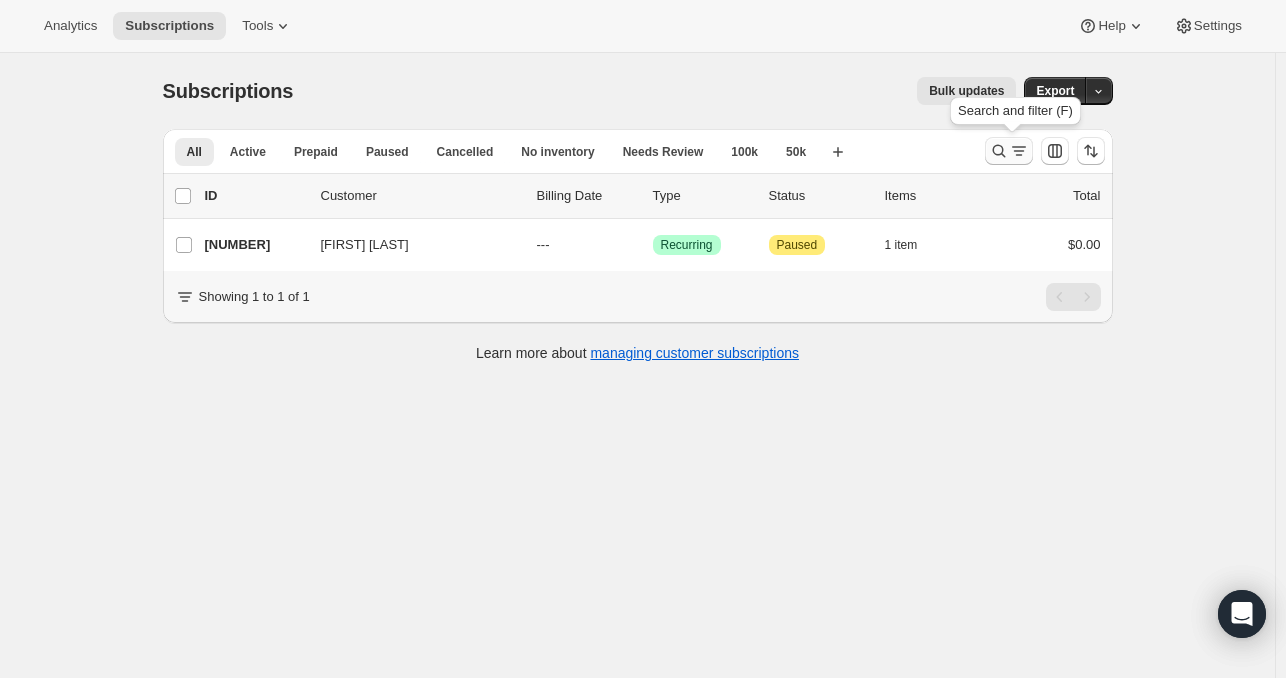 click 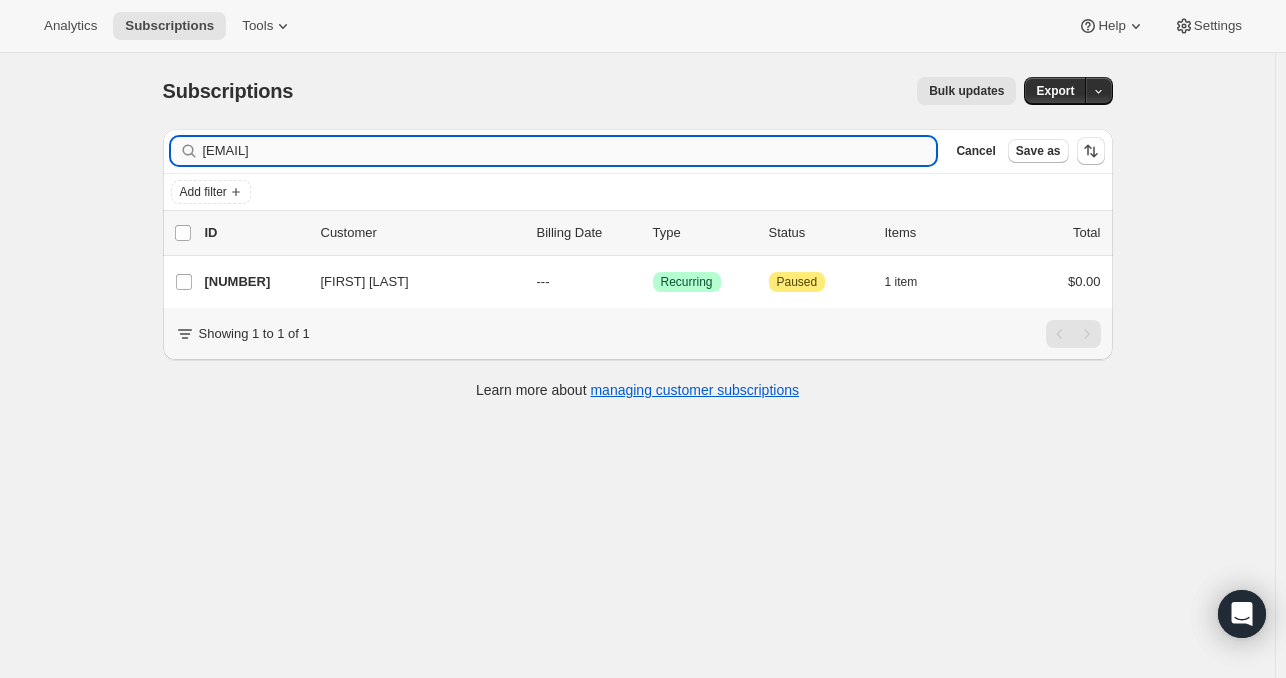 click on "[EMAIL]" at bounding box center [570, 151] 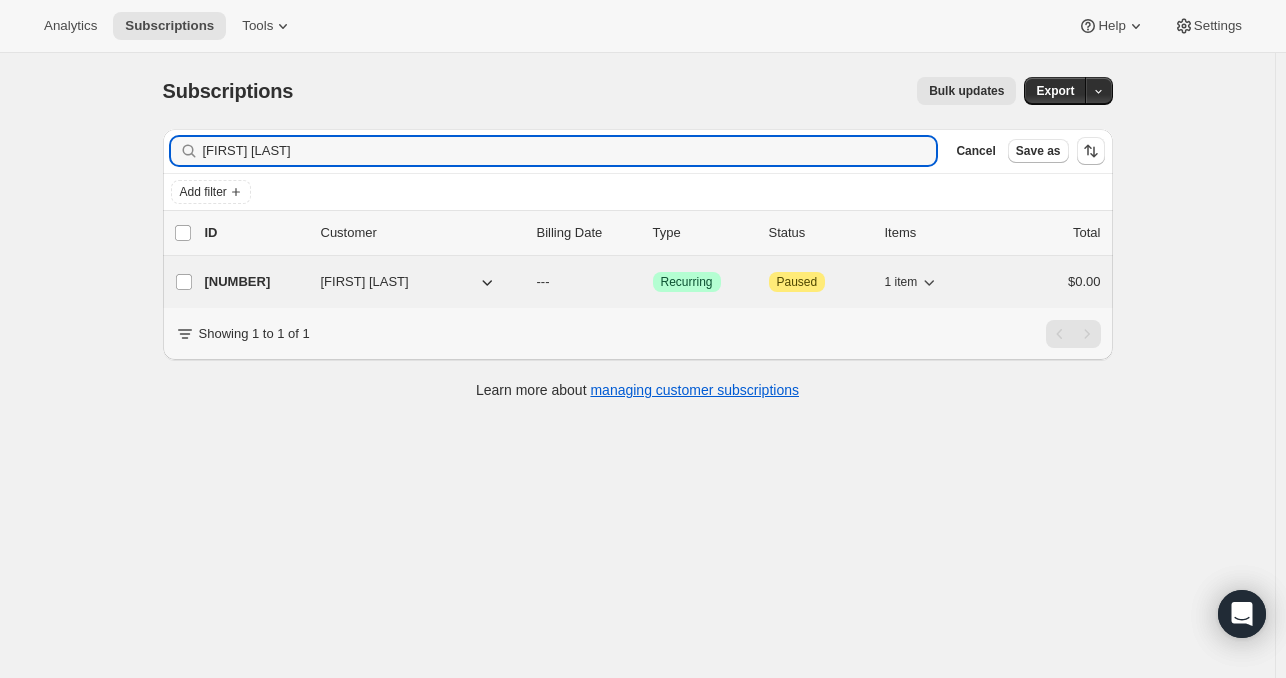 type on "[FIRST] [LAST]" 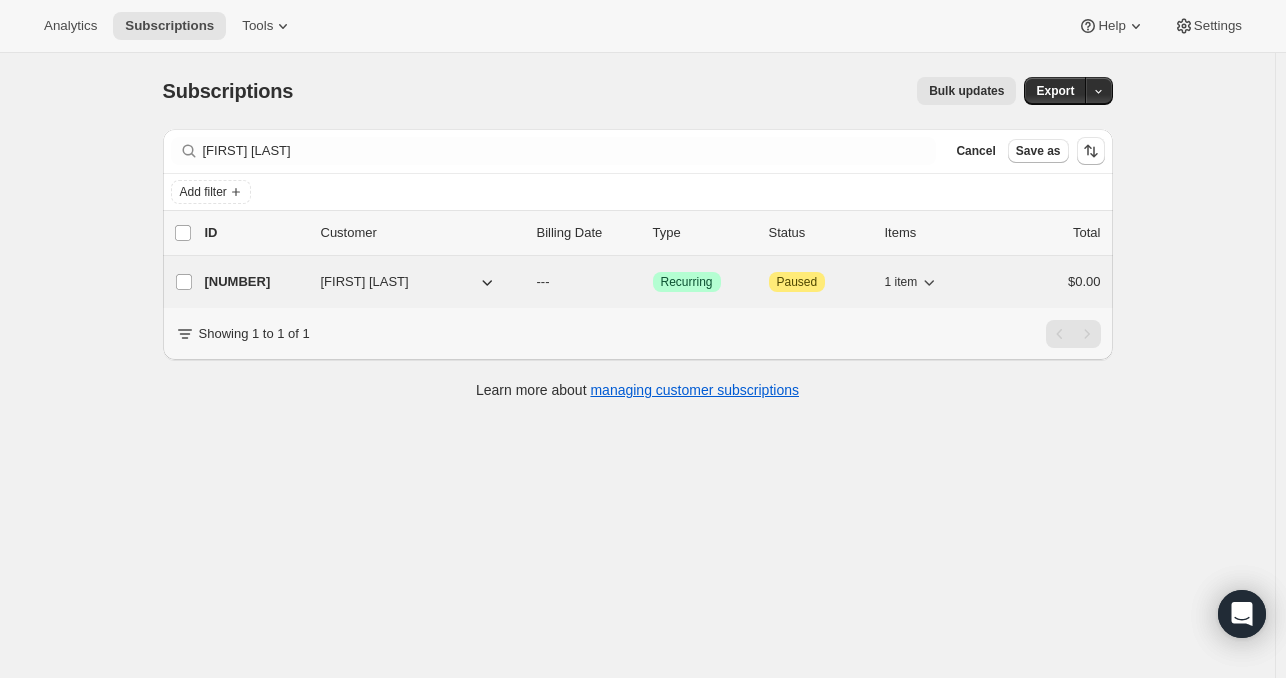 click on "[NUMBER]" at bounding box center [255, 282] 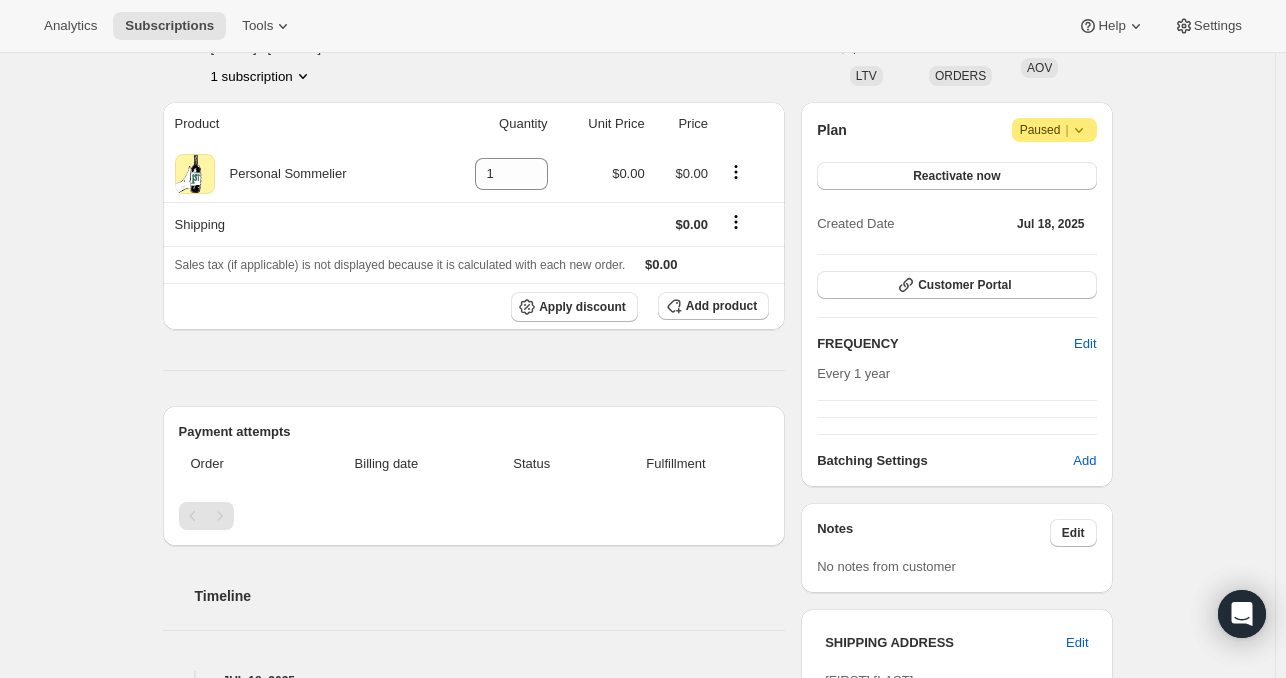 scroll, scrollTop: 0, scrollLeft: 0, axis: both 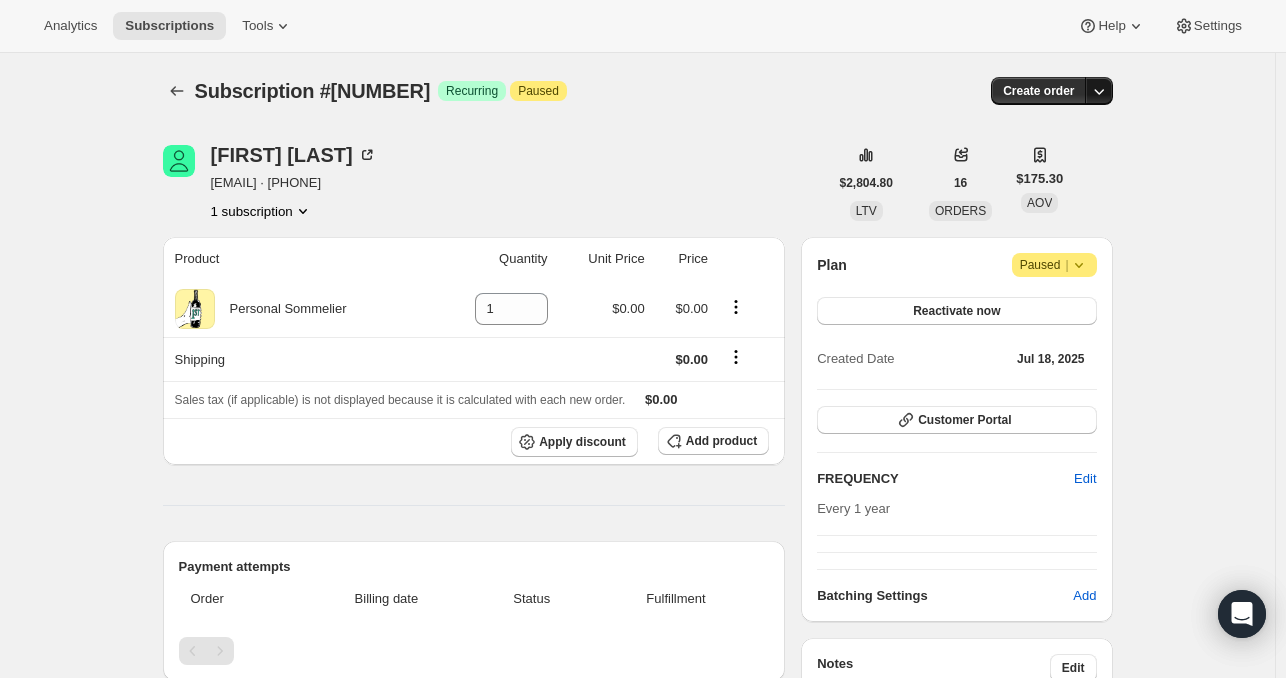 click 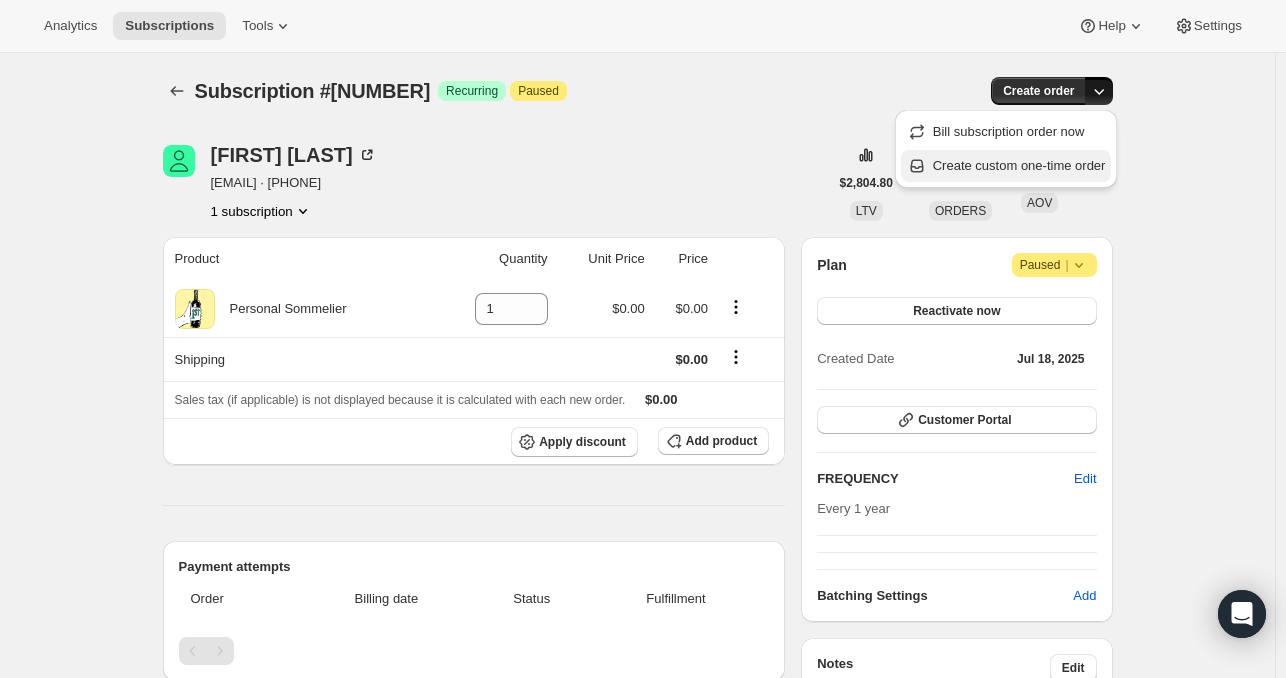 click on "Create custom one-time order" at bounding box center [1019, 165] 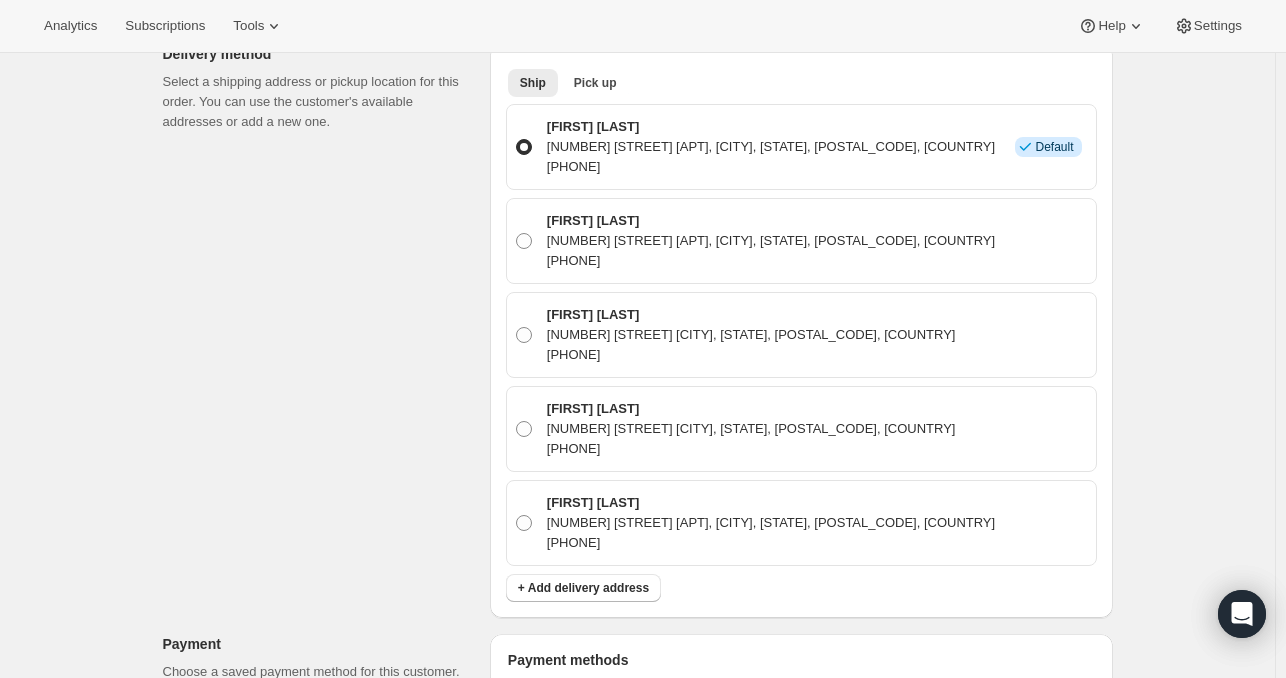scroll, scrollTop: 660, scrollLeft: 0, axis: vertical 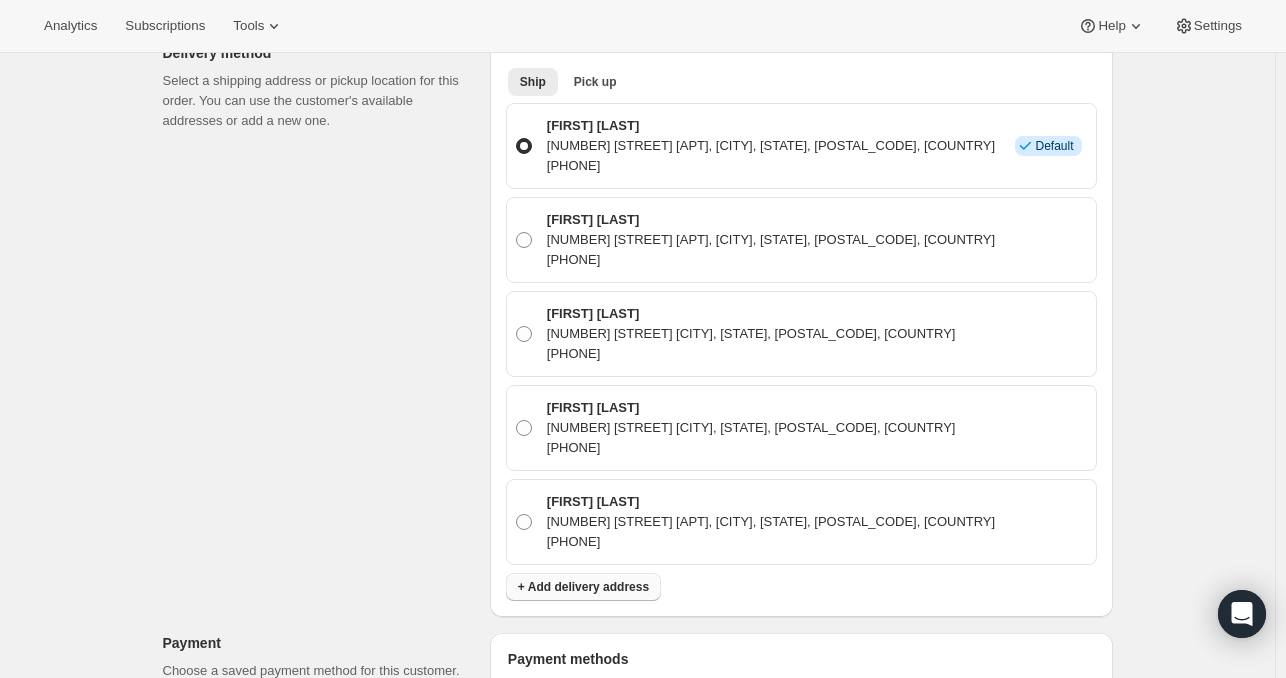 click on "+ Add delivery address" at bounding box center (583, 587) 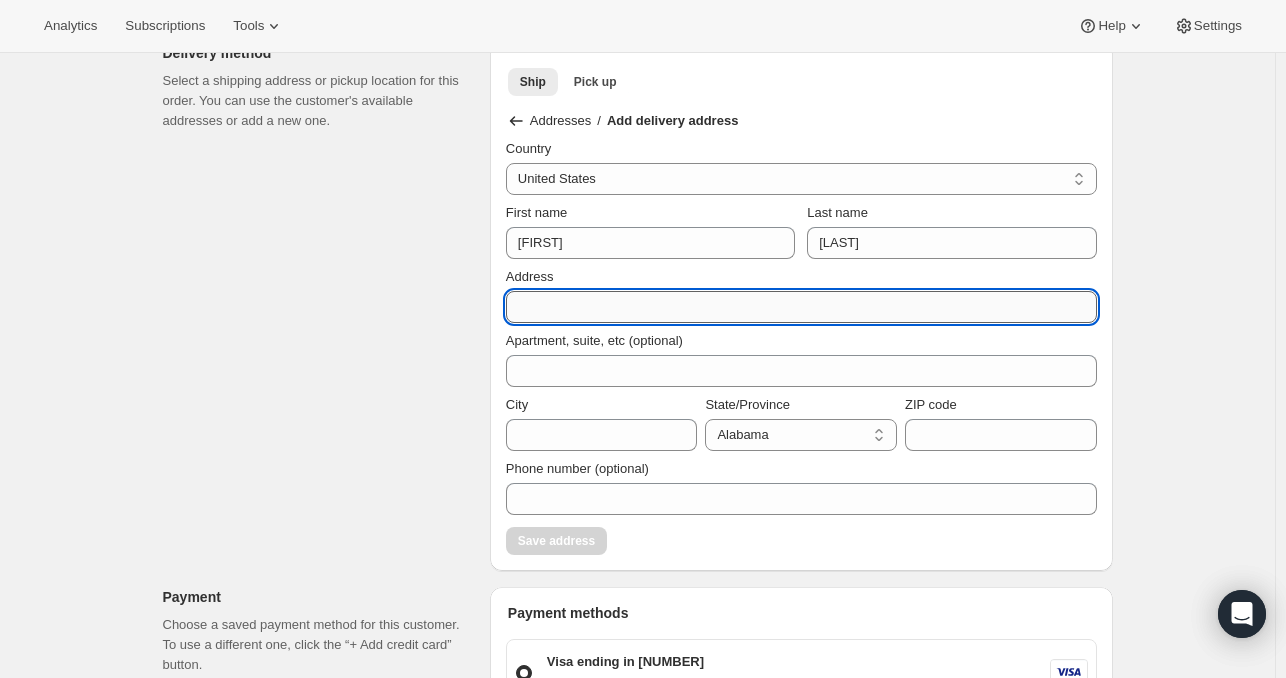 click on "Address" at bounding box center [801, 307] 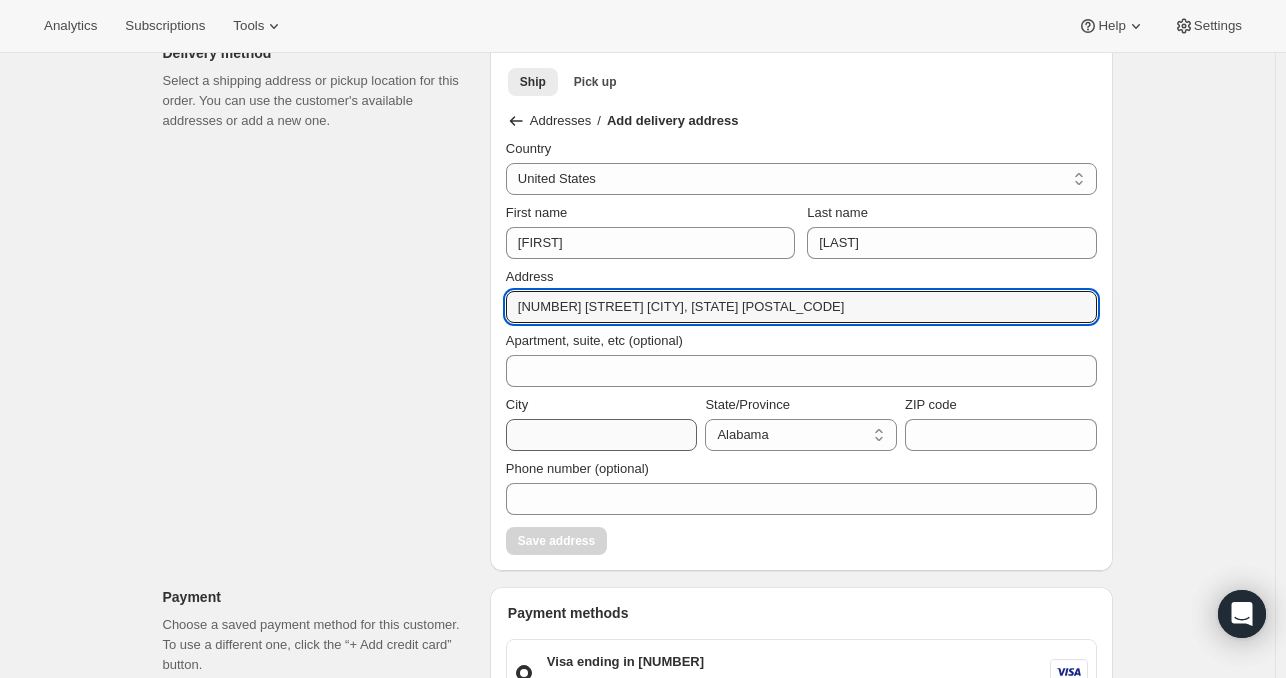 type on "[NUMBER] [STREET] [CITY], [STATE] [POSTAL_CODE]" 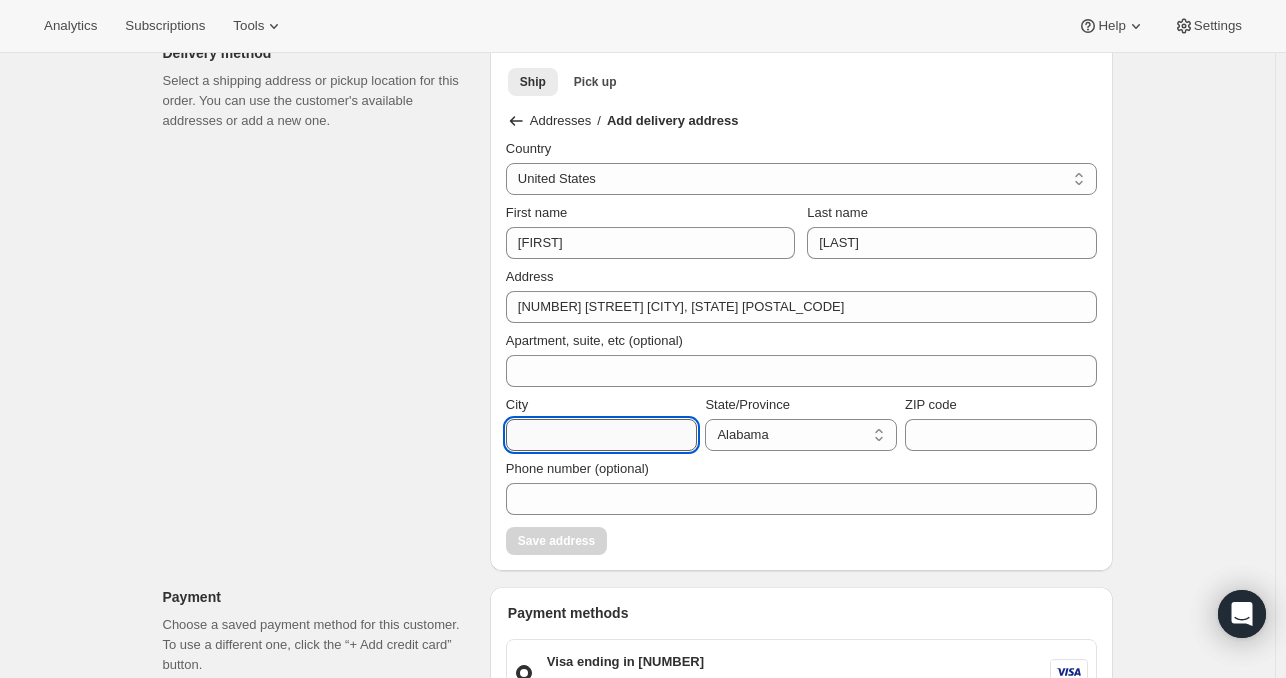click on "City" at bounding box center [602, 435] 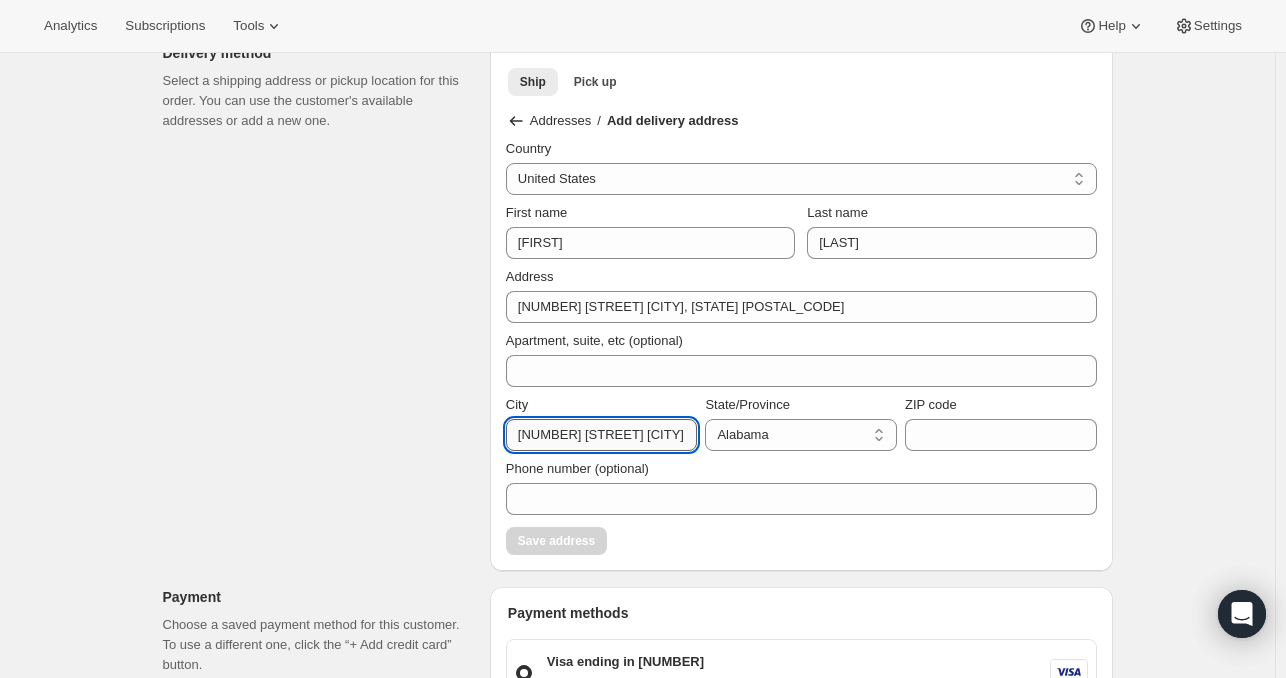 scroll, scrollTop: 0, scrollLeft: 54, axis: horizontal 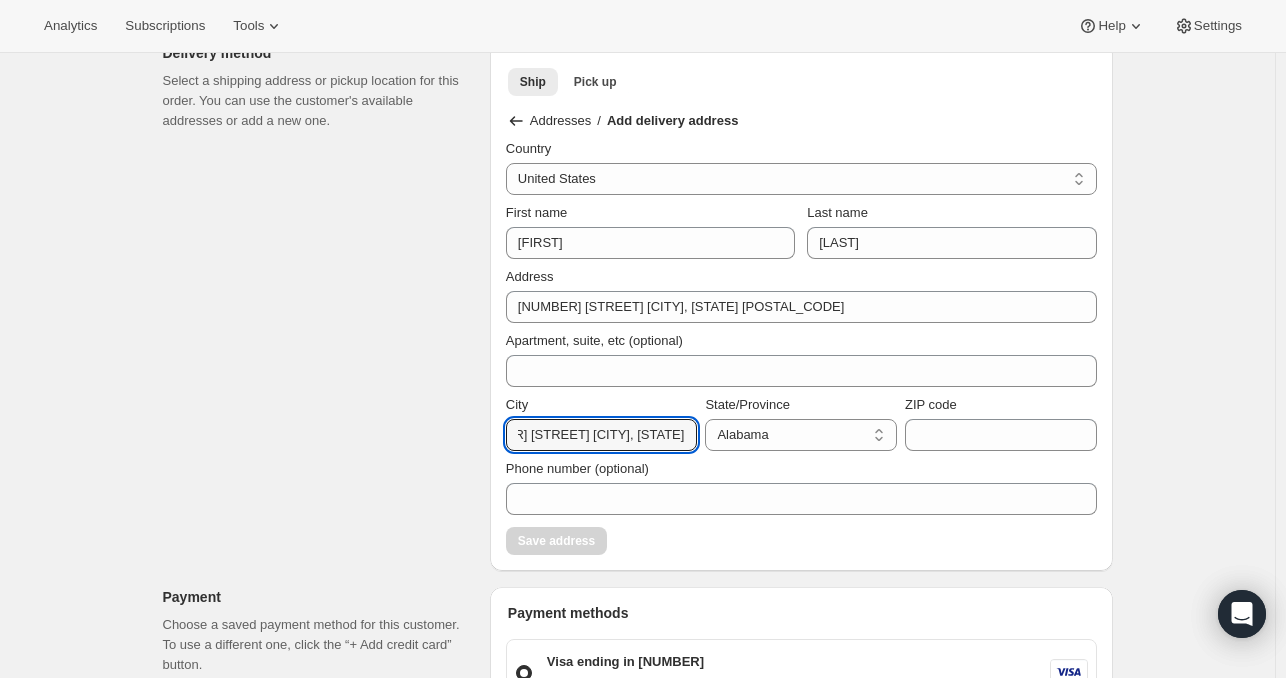 drag, startPoint x: 581, startPoint y: 435, endPoint x: 316, endPoint y: 455, distance: 265.75363 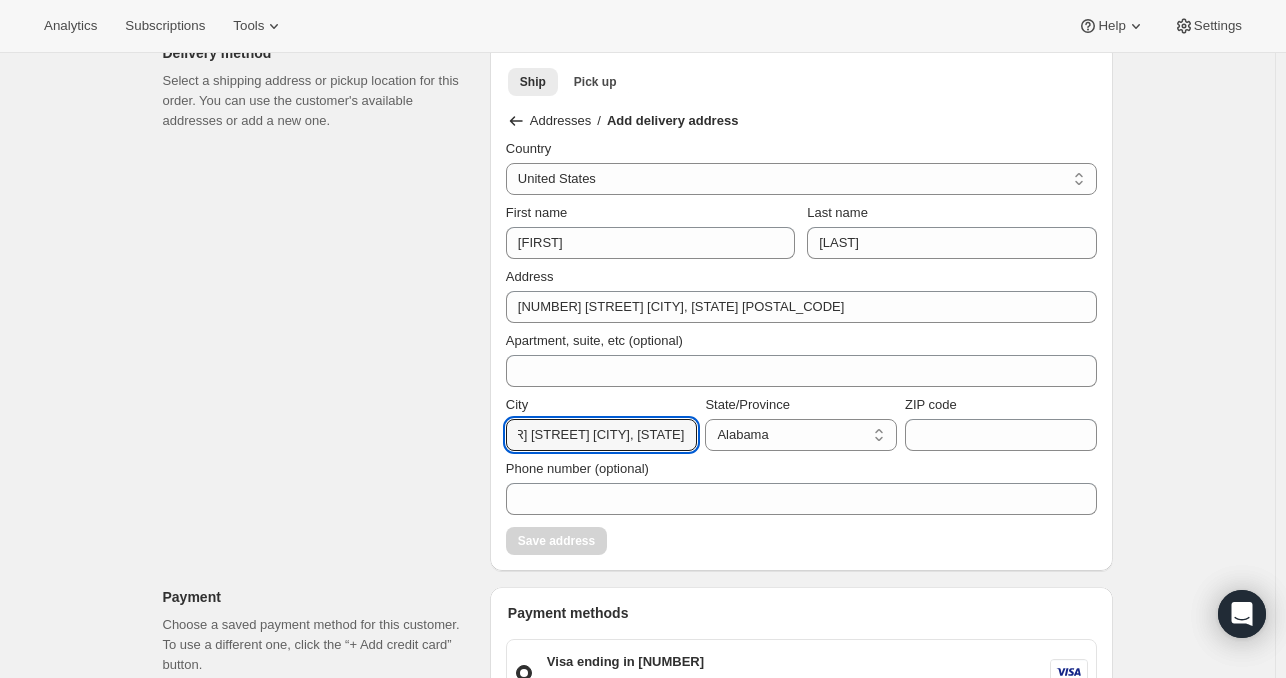 scroll, scrollTop: 0, scrollLeft: 0, axis: both 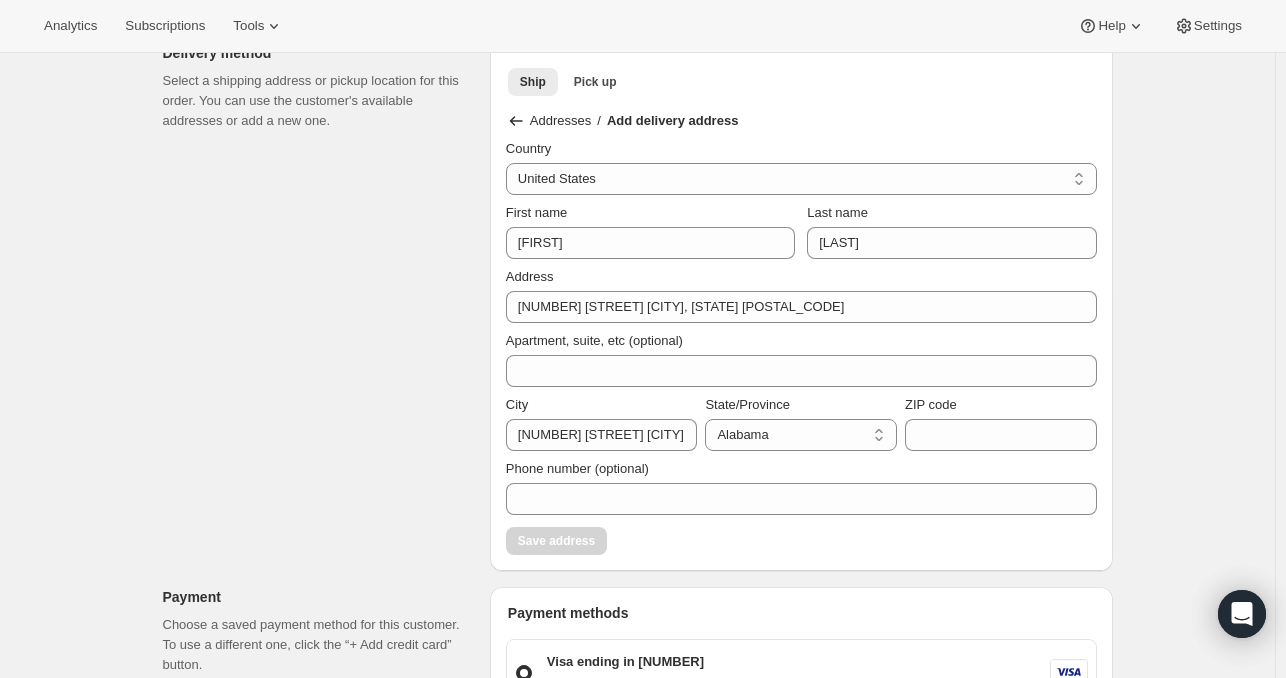 drag, startPoint x: 316, startPoint y: 455, endPoint x: 119, endPoint y: 457, distance: 197.01015 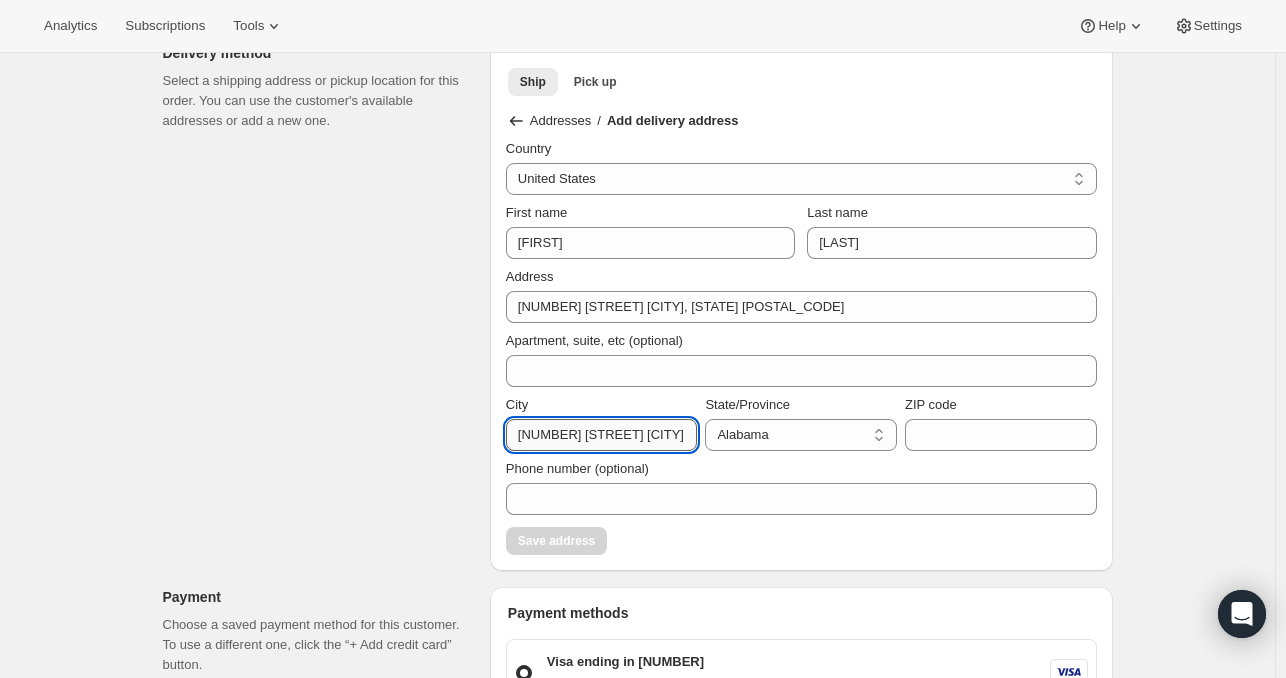 click on "[NUMBER] [STREET] [CITY], [STATE] [POSTAL_CODE]" at bounding box center (602, 435) 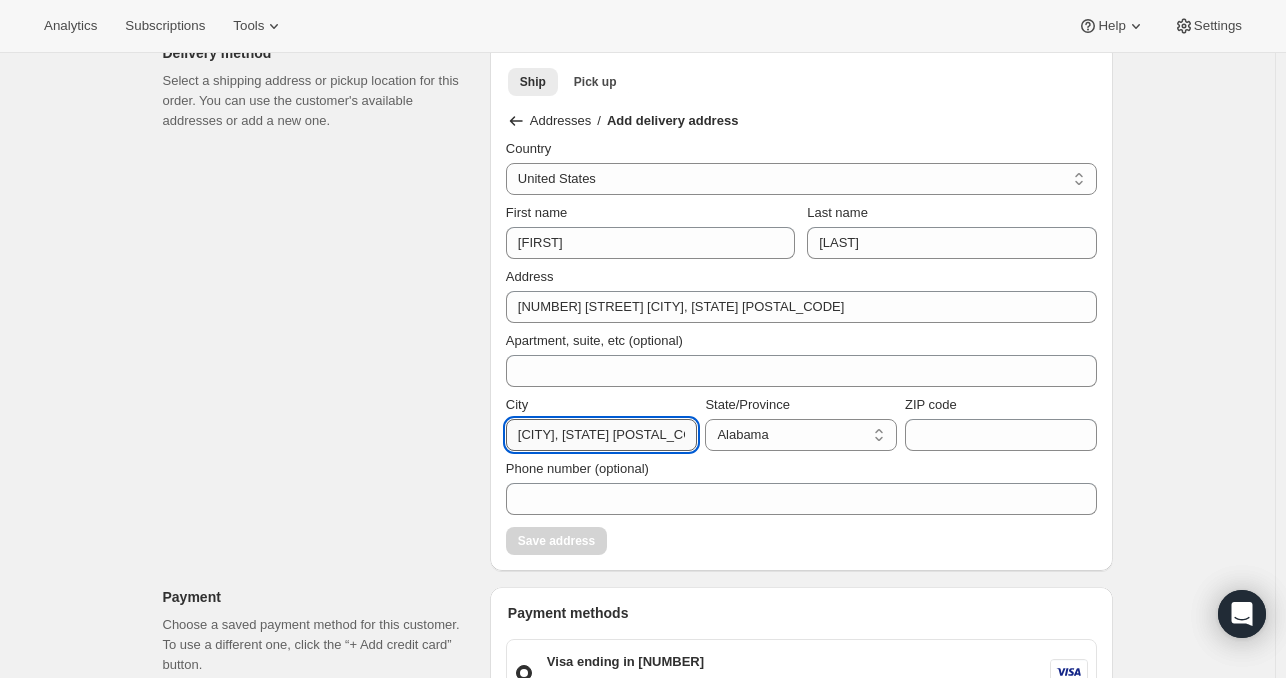 click on "[CITY], [STATE] [POSTAL_CODE]" at bounding box center (602, 435) 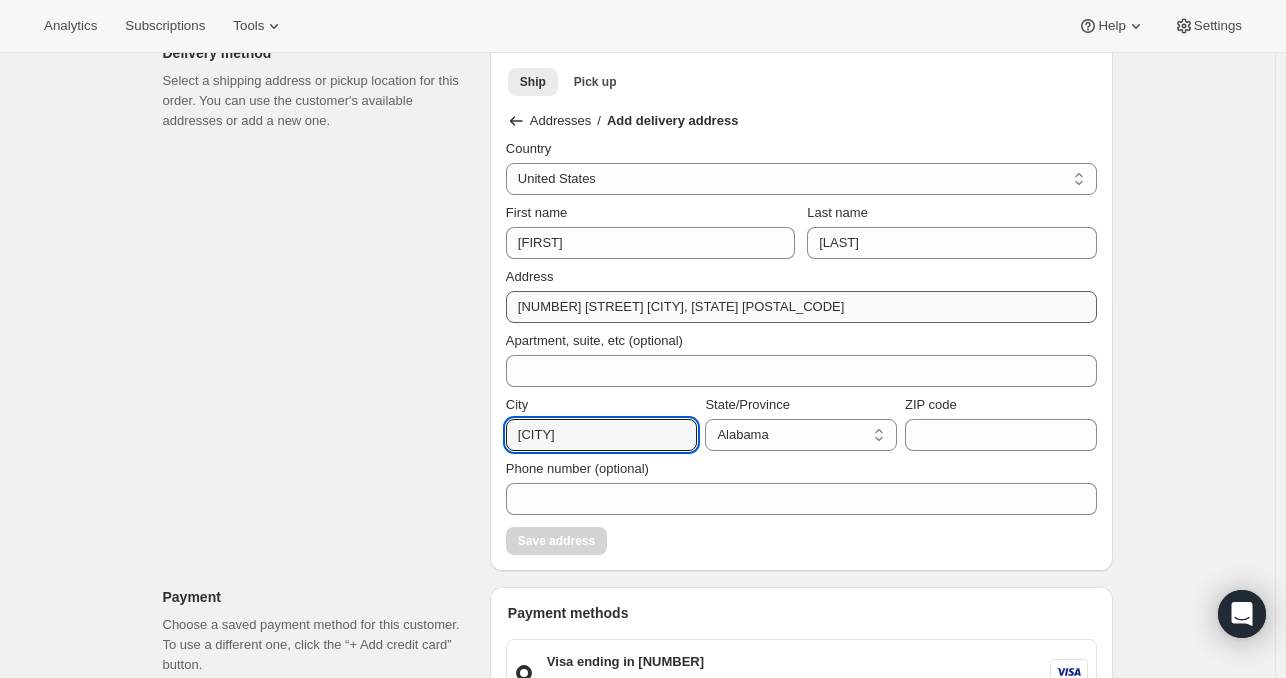 type on "[CITY]" 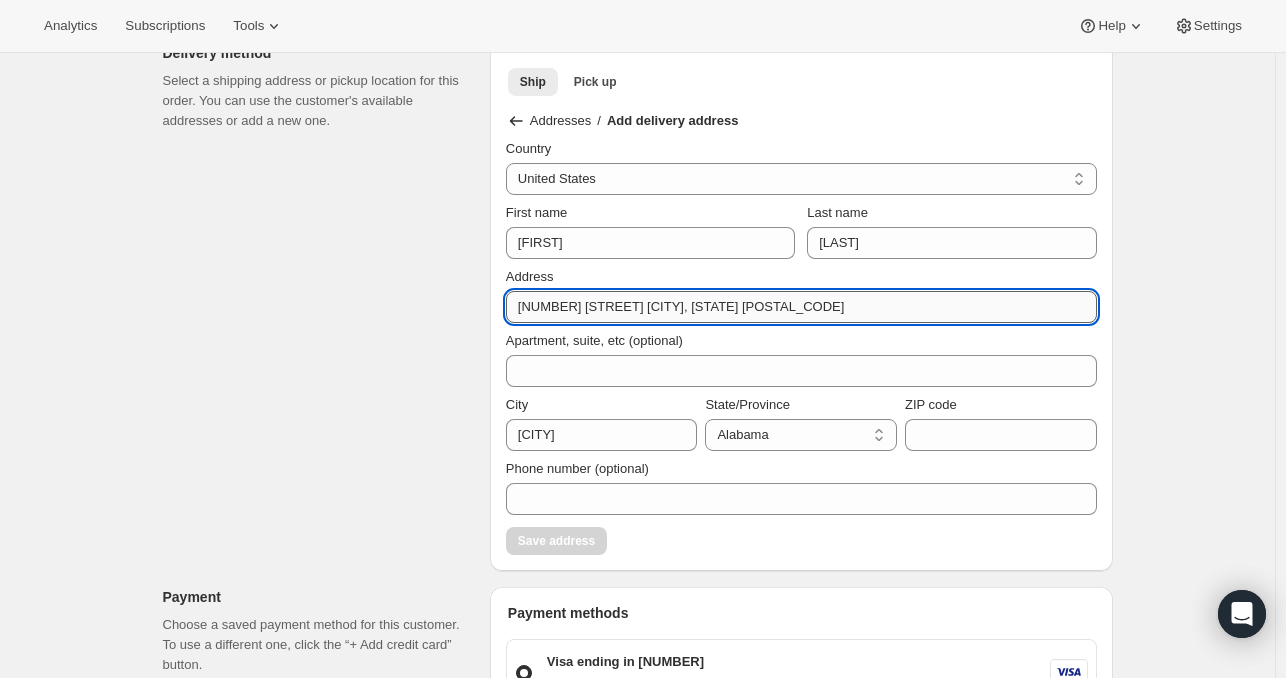 click on "[NUMBER] [STREET] [CITY], [STATE] [POSTAL_CODE]" at bounding box center [801, 307] 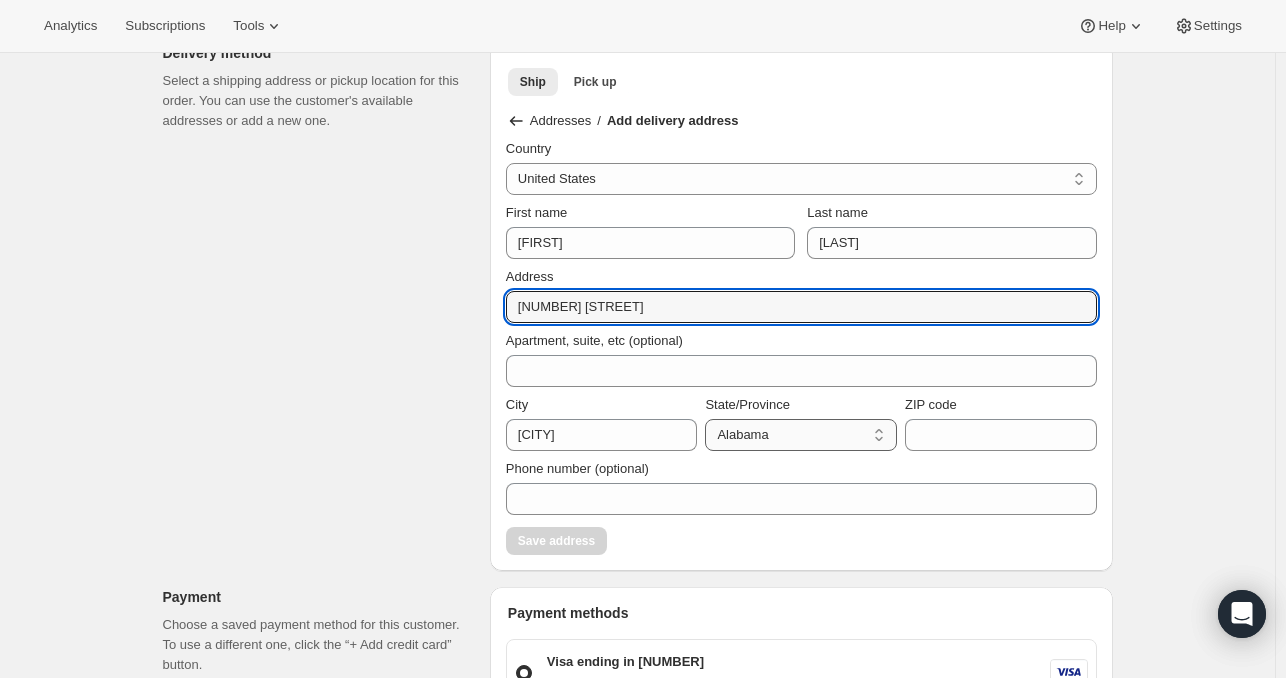 type on "[NUMBER] [STREET]" 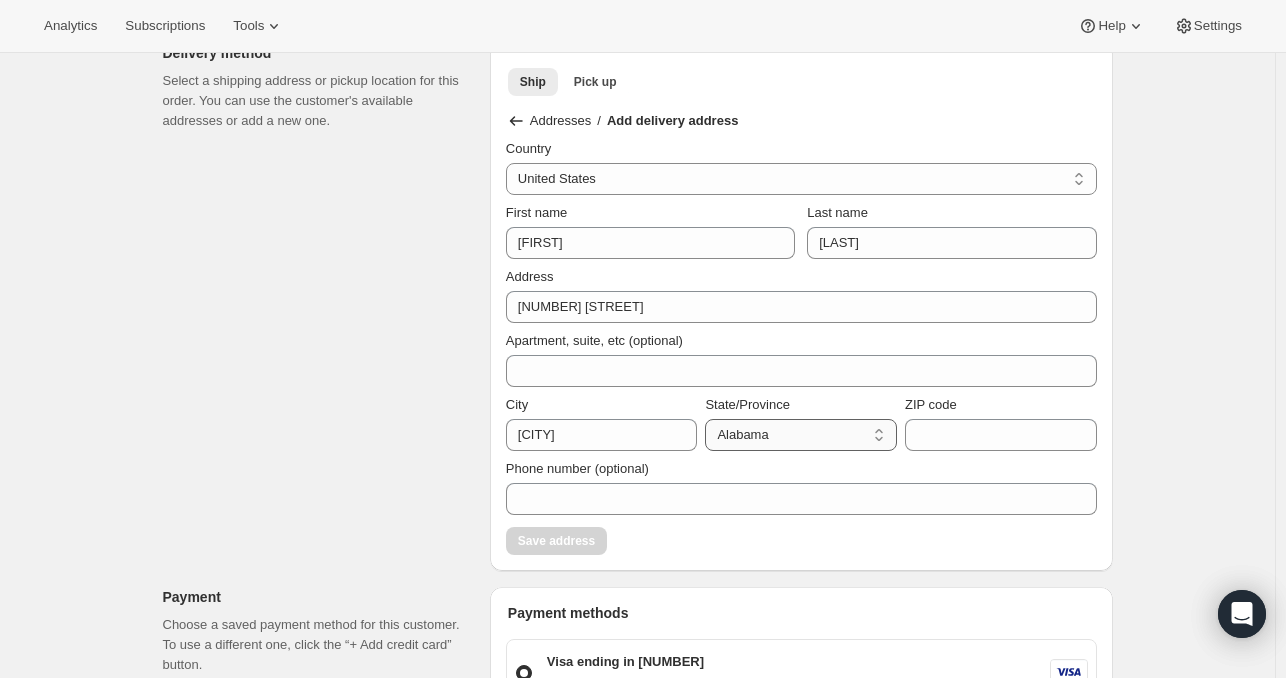 click on "Alabama Maine Rhode Island Texas Oklahoma Tennessee California Nevada Oregon Colorado Arizona Montana New Mexico Washington Wyoming Idaho Kansas Nebraska Iowa Missouri Alaska American Samoa Arkansas Armed Forces Americas Armed Forces Europe Armed Forces Pacific Connecticut Delaware District of Columbia Federated States of Micronesia Florida Georgia Guam Hawaii Illinois Indiana Kentucky Louisiana Marshall Islands Maryland Massachusetts Michigan Minnesota Mississippi New Hampshire New Jersey New York North Carolina North Dakota Northern Mariana Islands Ohio Palau Pennsylvania Puerto Rico South Carolina South Dakota Utah Vermont Virgin Islands Virginia West Virginia Wisconsin" at bounding box center (801, 435) 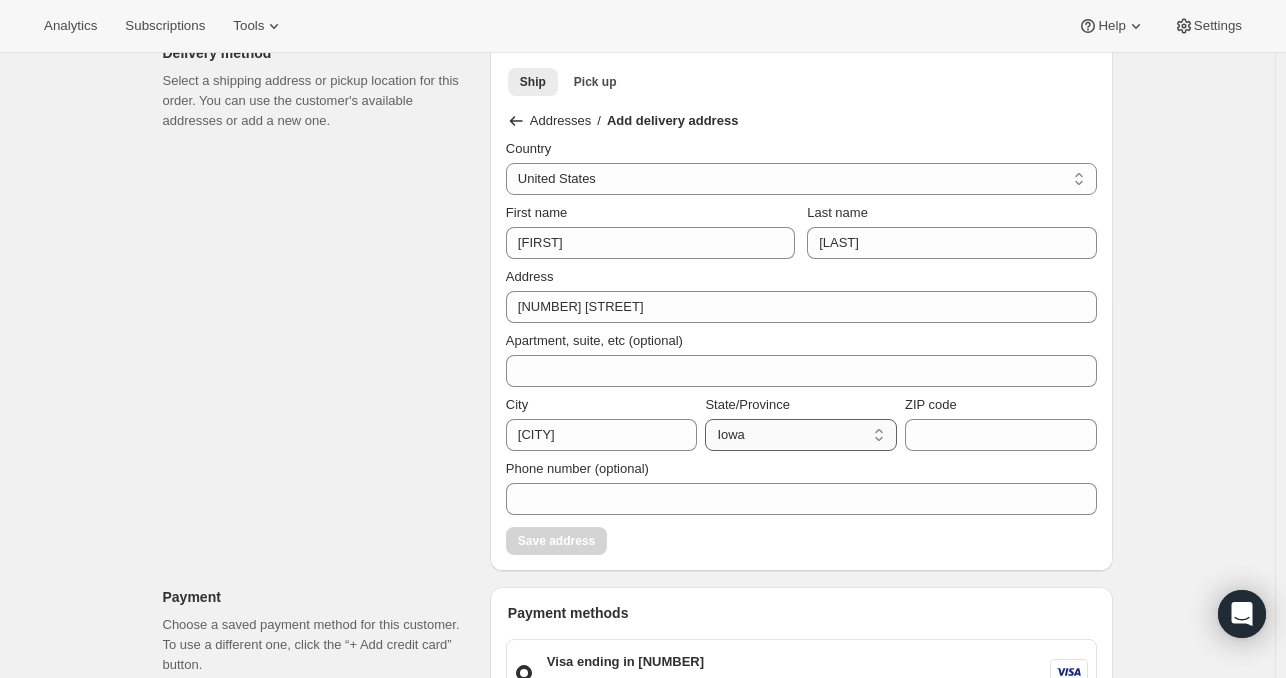 click on "Alabama Maine Rhode Island Texas Oklahoma Tennessee California Nevada Oregon Colorado Arizona Montana New Mexico Washington Wyoming Idaho Kansas Nebraska Iowa Missouri Alaska American Samoa Arkansas Armed Forces Americas Armed Forces Europe Armed Forces Pacific Connecticut Delaware District of Columbia Federated States of Micronesia Florida Georgia Guam Hawaii Illinois Indiana Kentucky Louisiana Marshall Islands Maryland Massachusetts Michigan Minnesota Mississippi New Hampshire New Jersey New York North Carolina North Dakota Northern Mariana Islands Ohio Palau Pennsylvania Puerto Rico South Carolina South Dakota Utah Vermont Virgin Islands Virginia West Virginia Wisconsin" at bounding box center (801, 435) 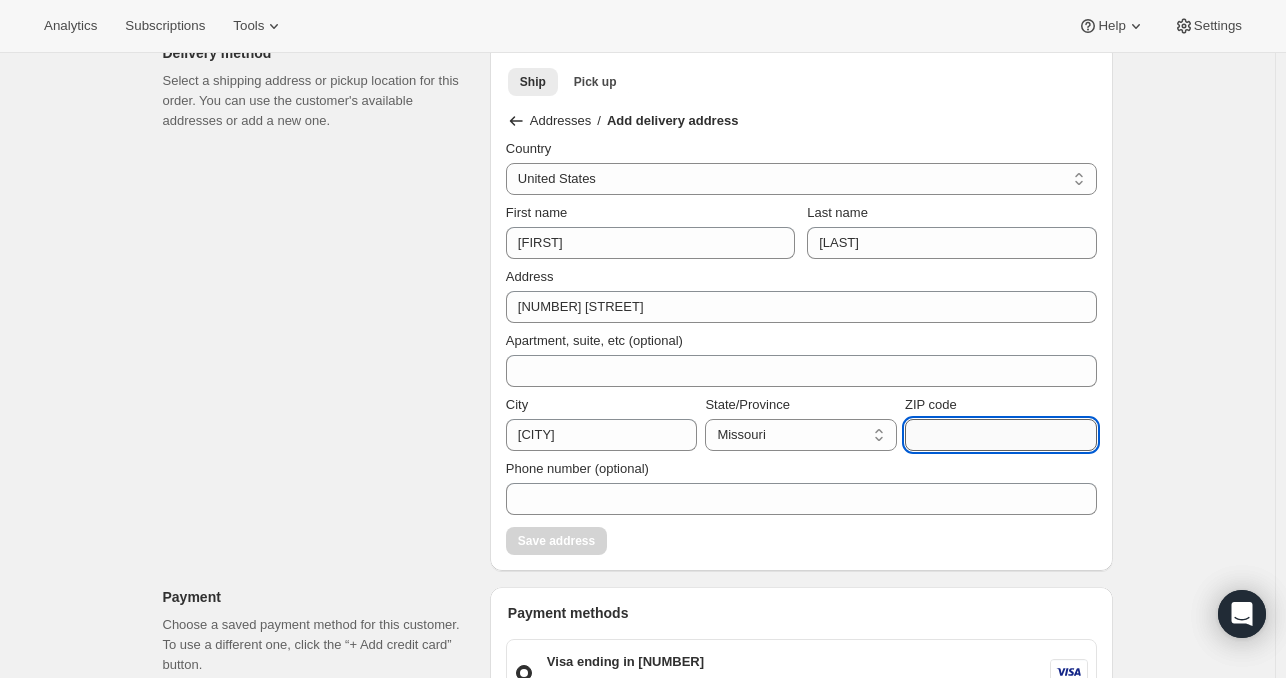 click on "ZIP code" at bounding box center [1001, 435] 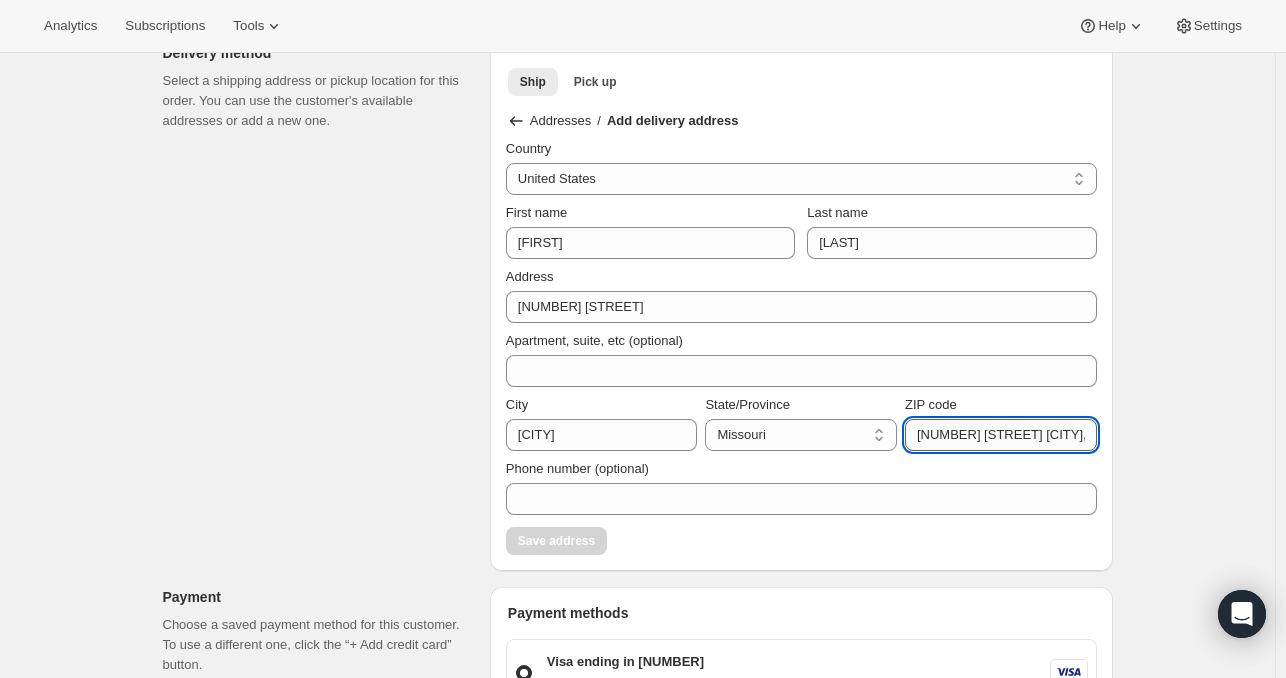 scroll, scrollTop: 0, scrollLeft: 54, axis: horizontal 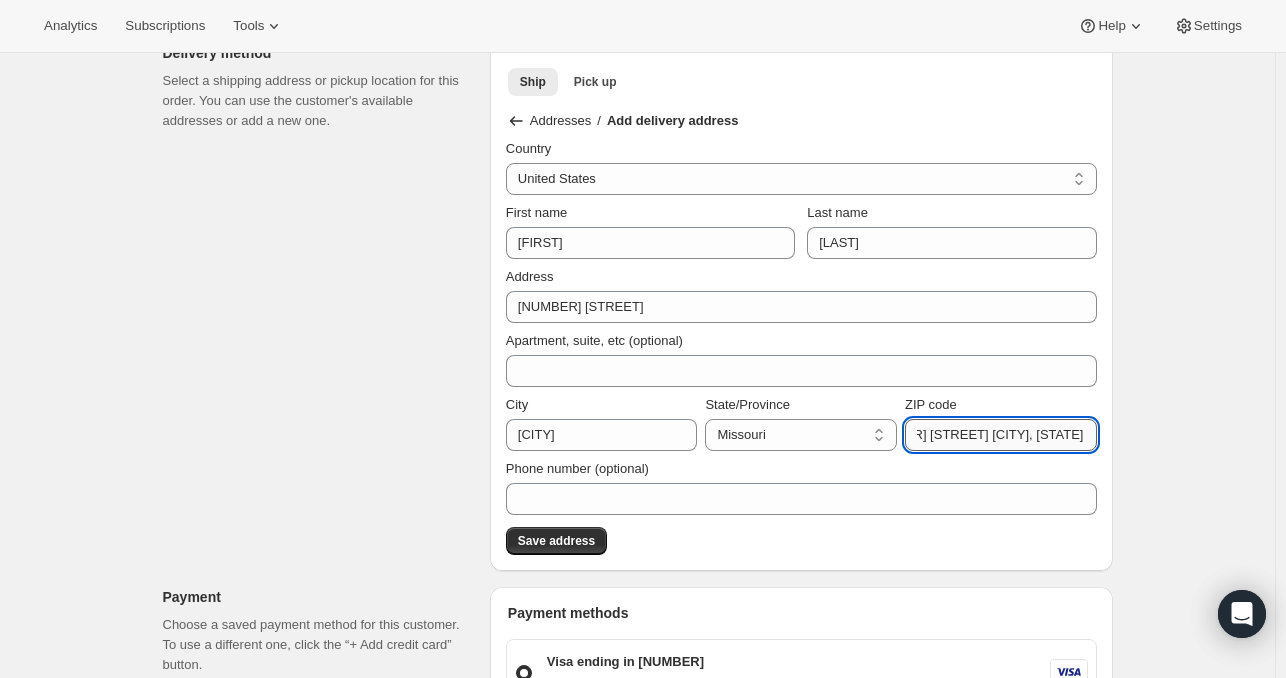 click on "[NUMBER] [STREET] [CITY], [STATE] [POSTAL_CODE]" at bounding box center (1001, 435) 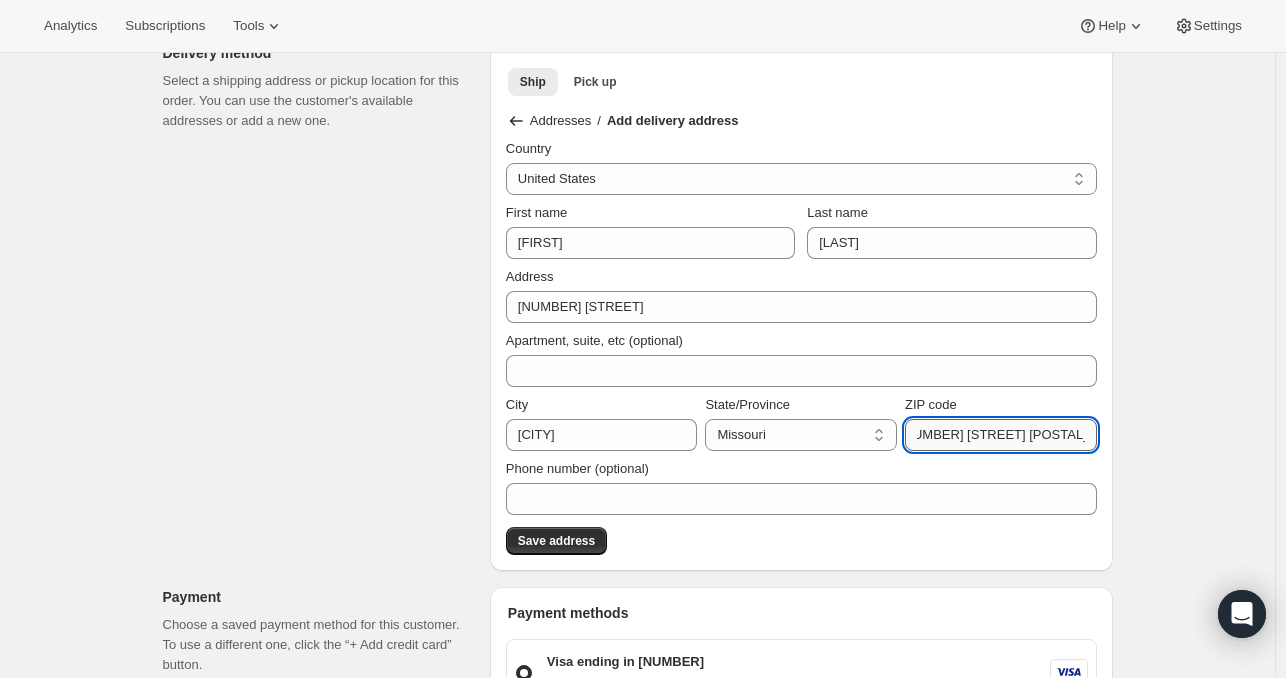 scroll, scrollTop: 0, scrollLeft: 0, axis: both 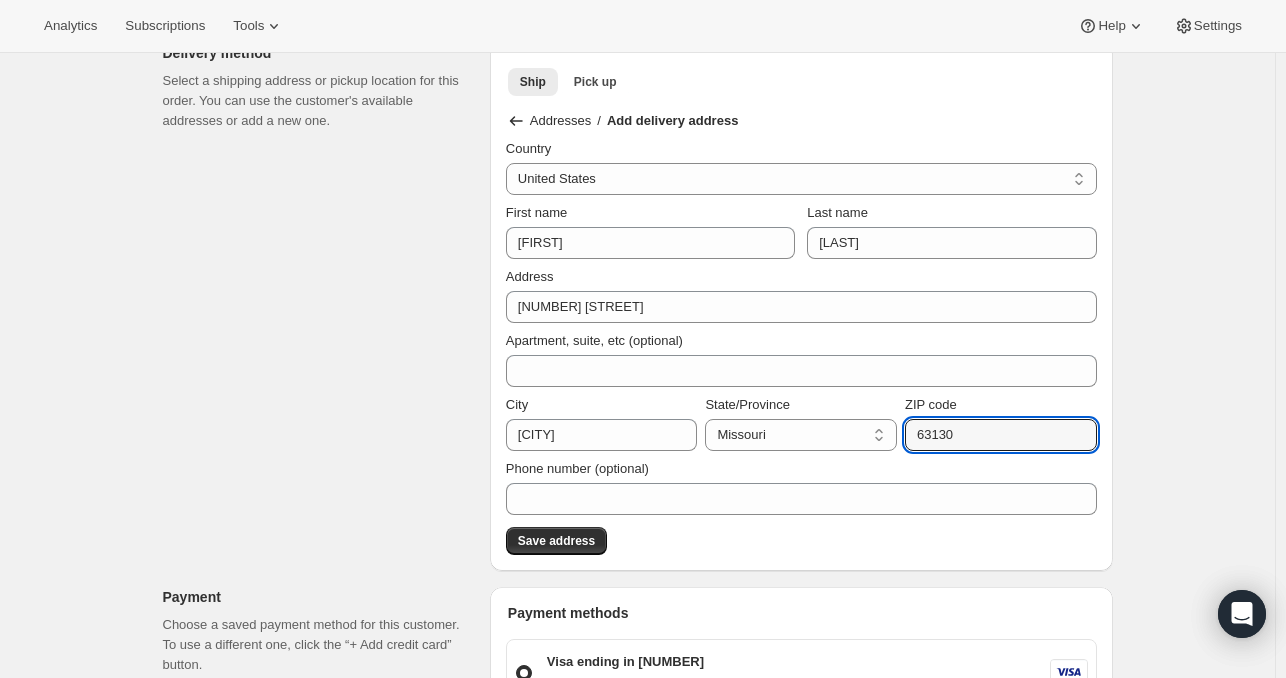 type on "63130" 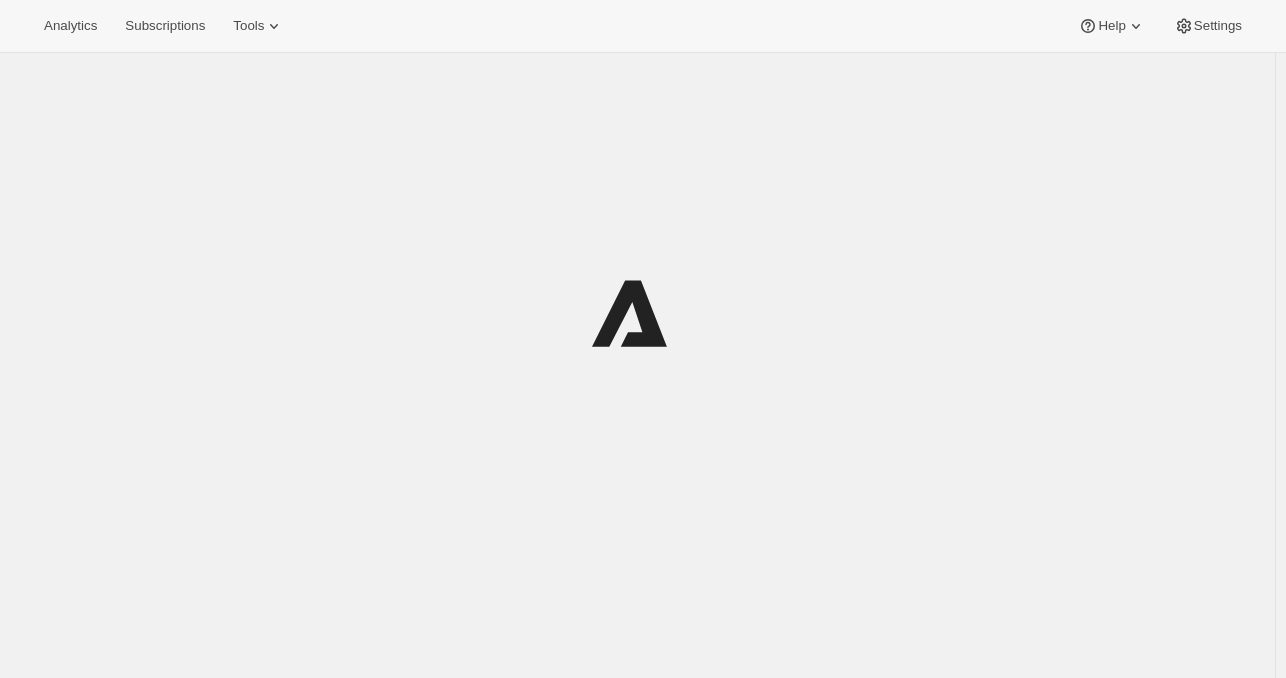 scroll, scrollTop: 0, scrollLeft: 0, axis: both 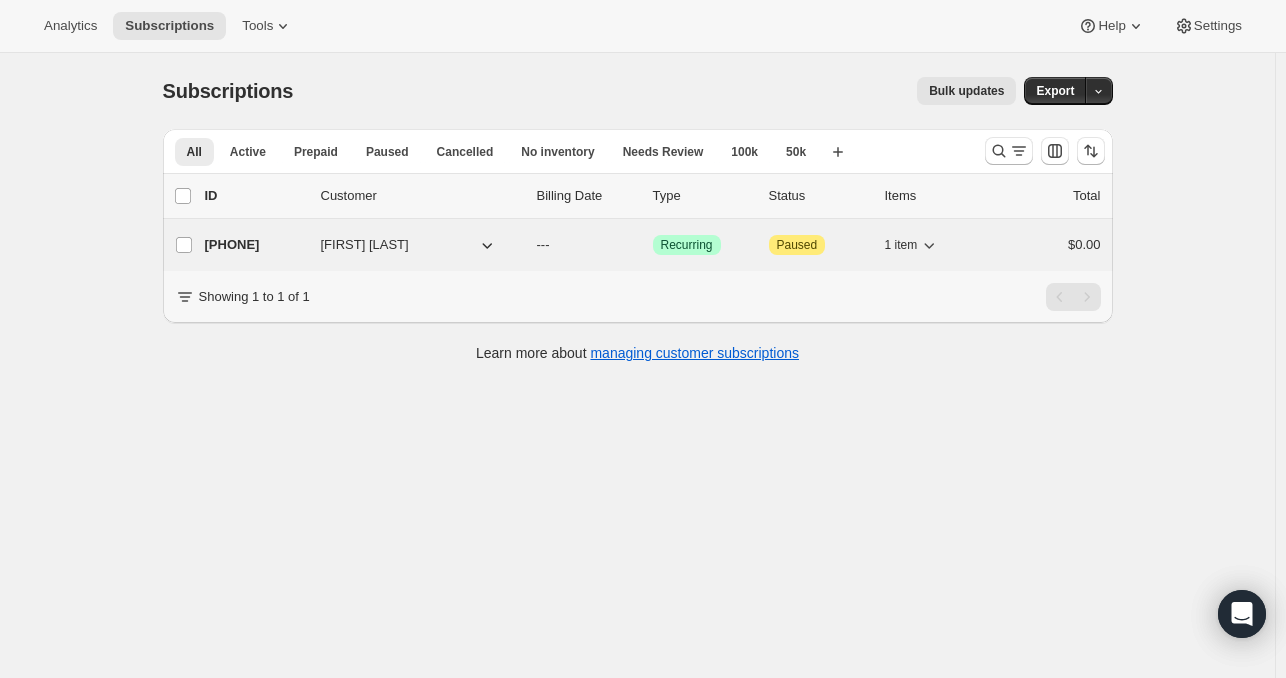 click on "[NUMBER]" at bounding box center (255, 245) 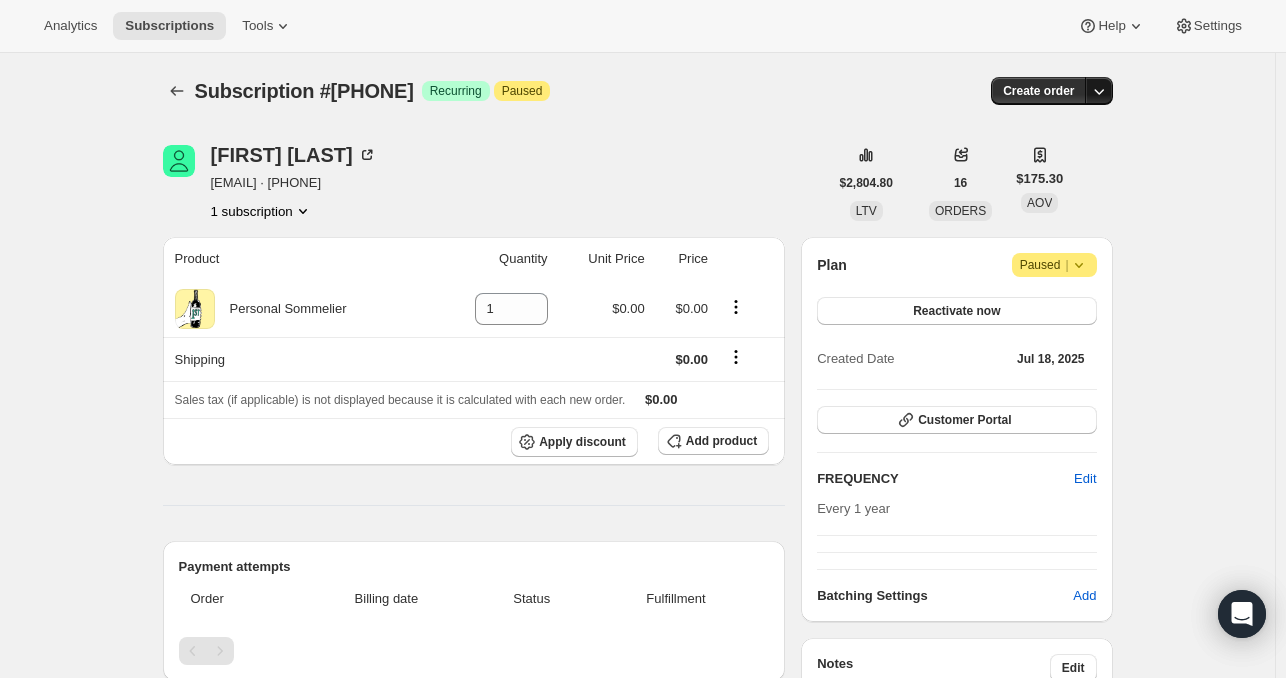 click 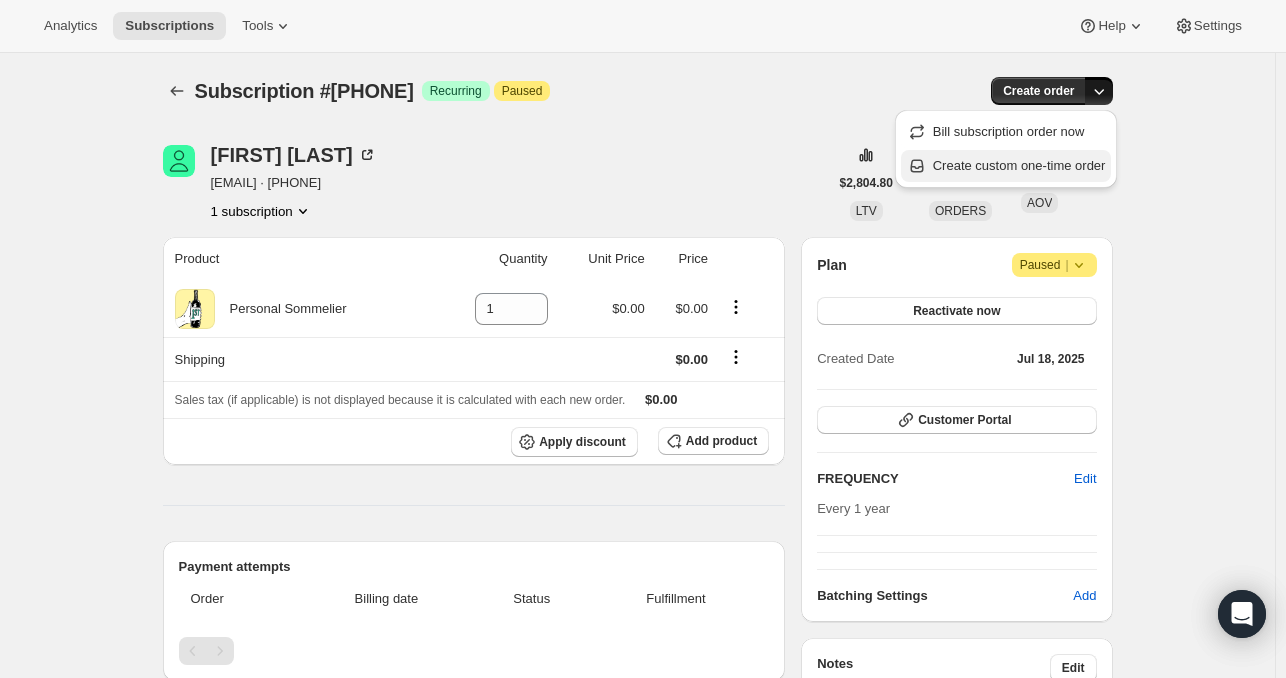 click on "Create custom one-time order" at bounding box center [1019, 165] 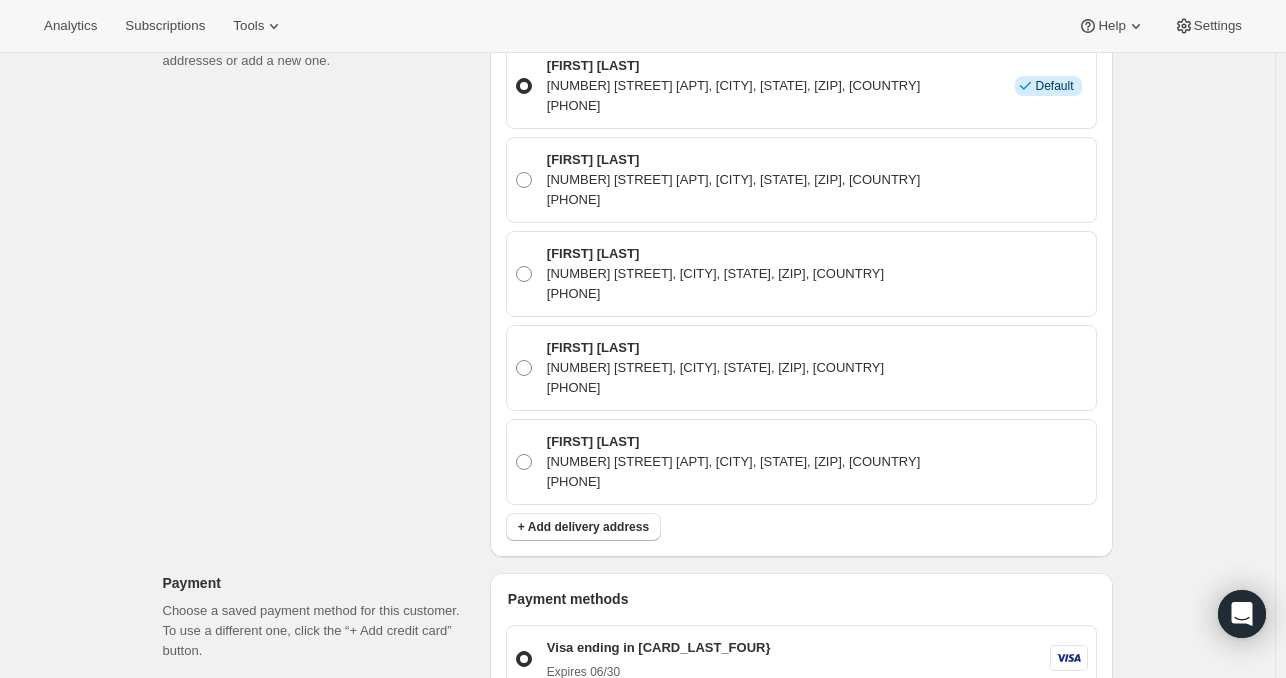 scroll, scrollTop: 720, scrollLeft: 0, axis: vertical 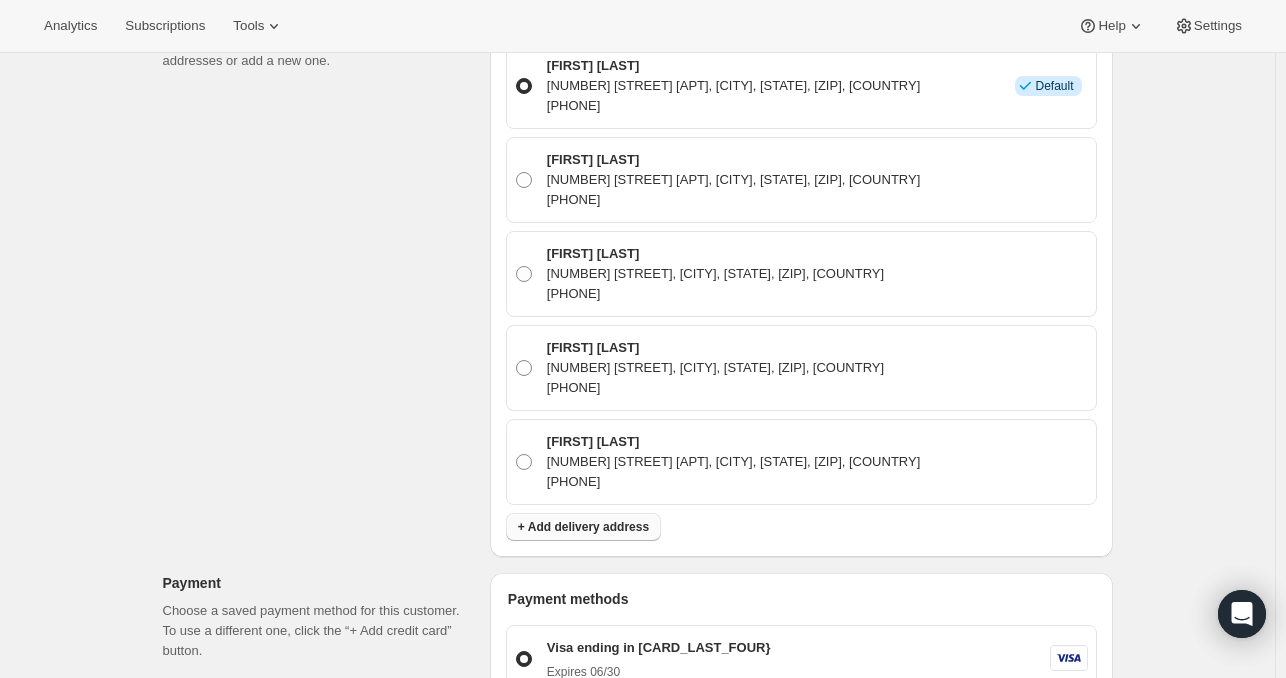click on "+ Add delivery address" at bounding box center (583, 527) 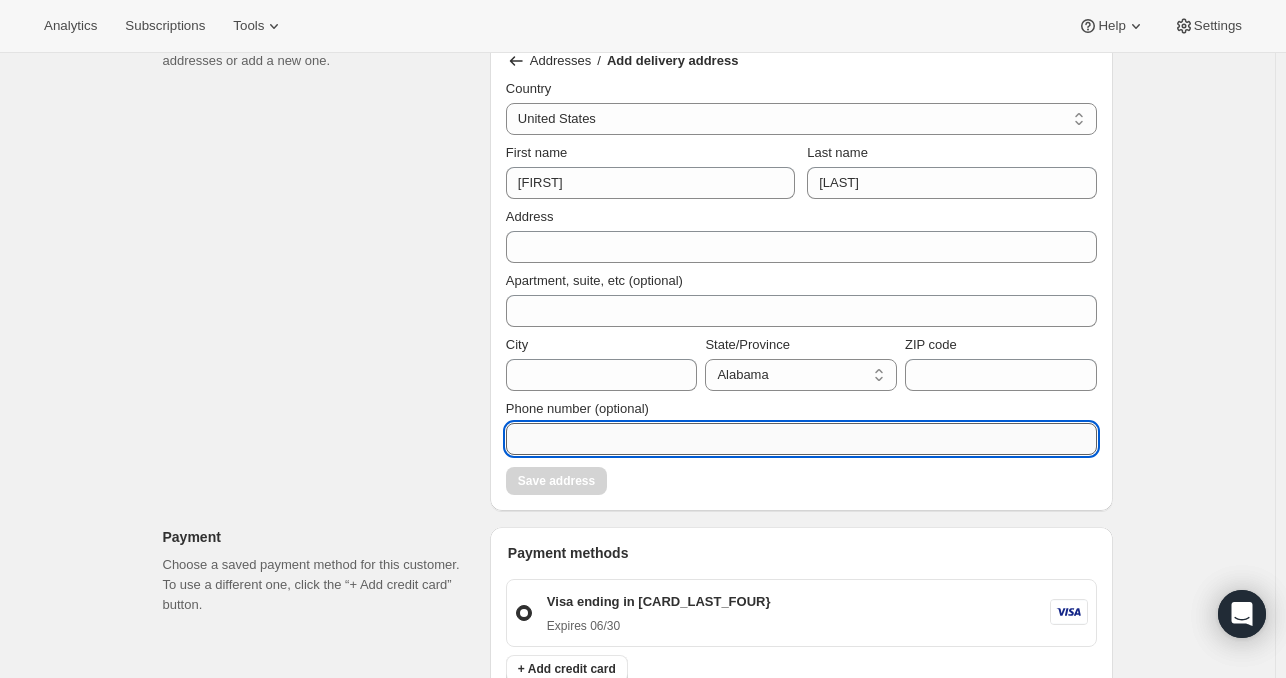 click on "Phone number (optional)" at bounding box center [801, 439] 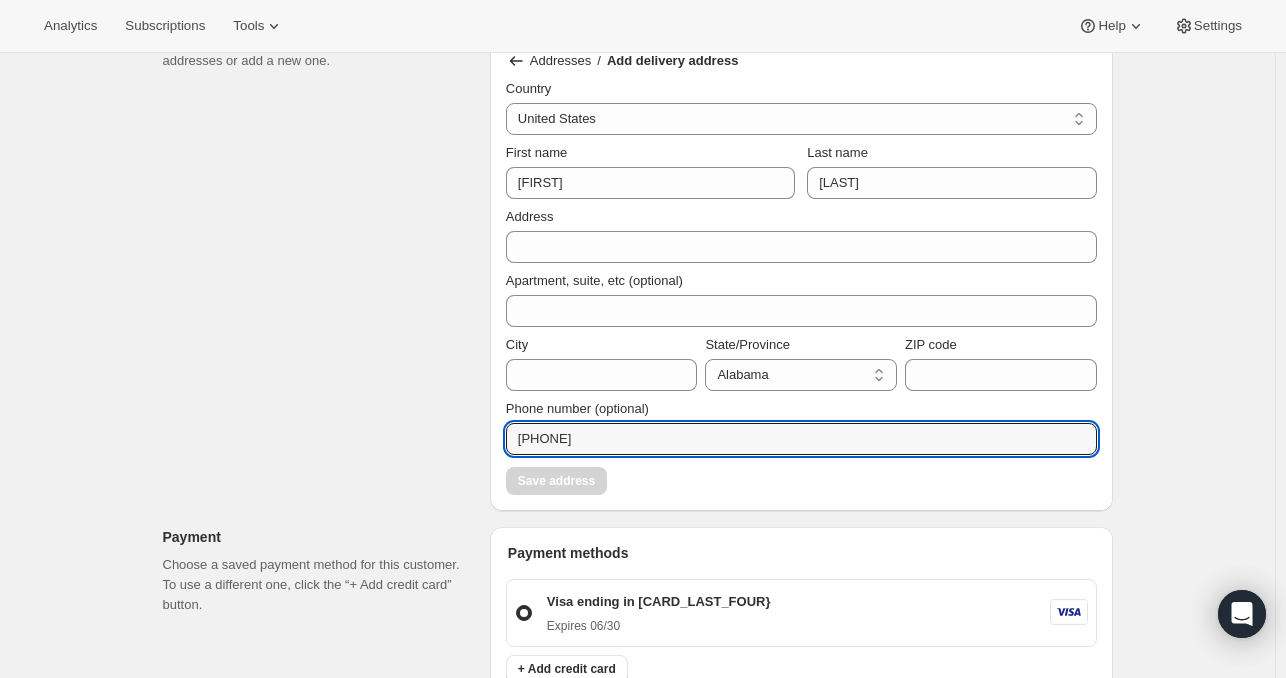 type on "415-419-7524" 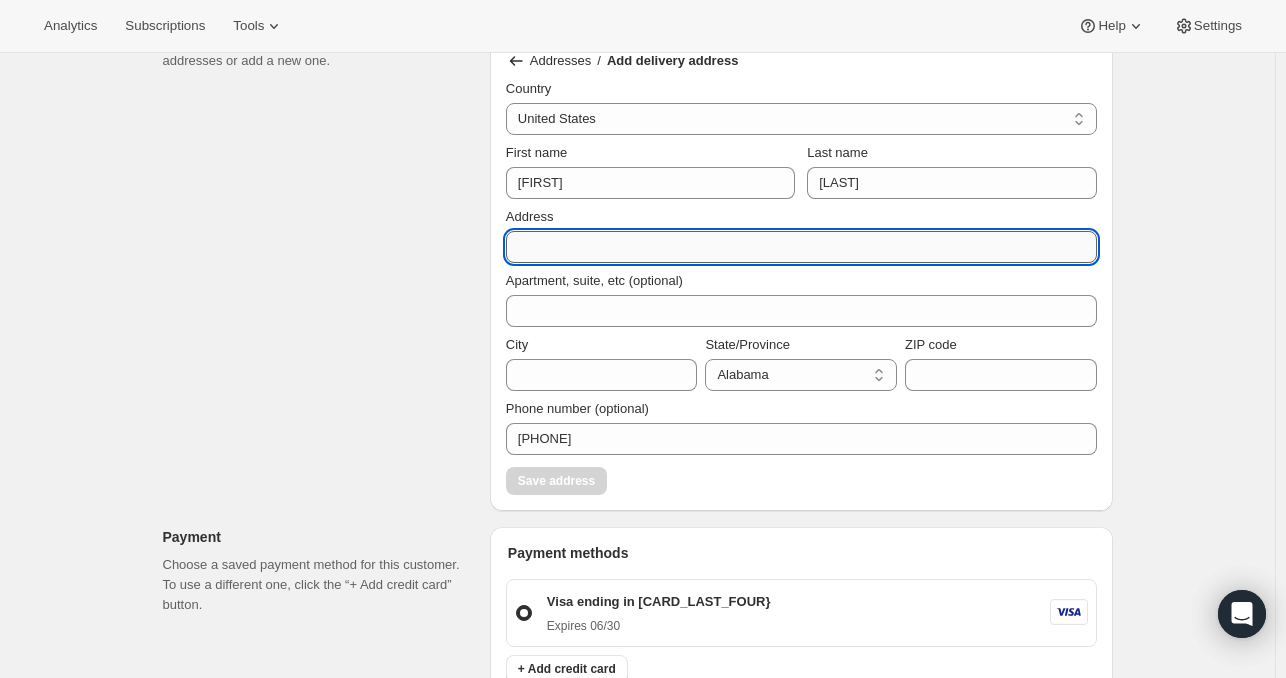click on "Address" at bounding box center [801, 247] 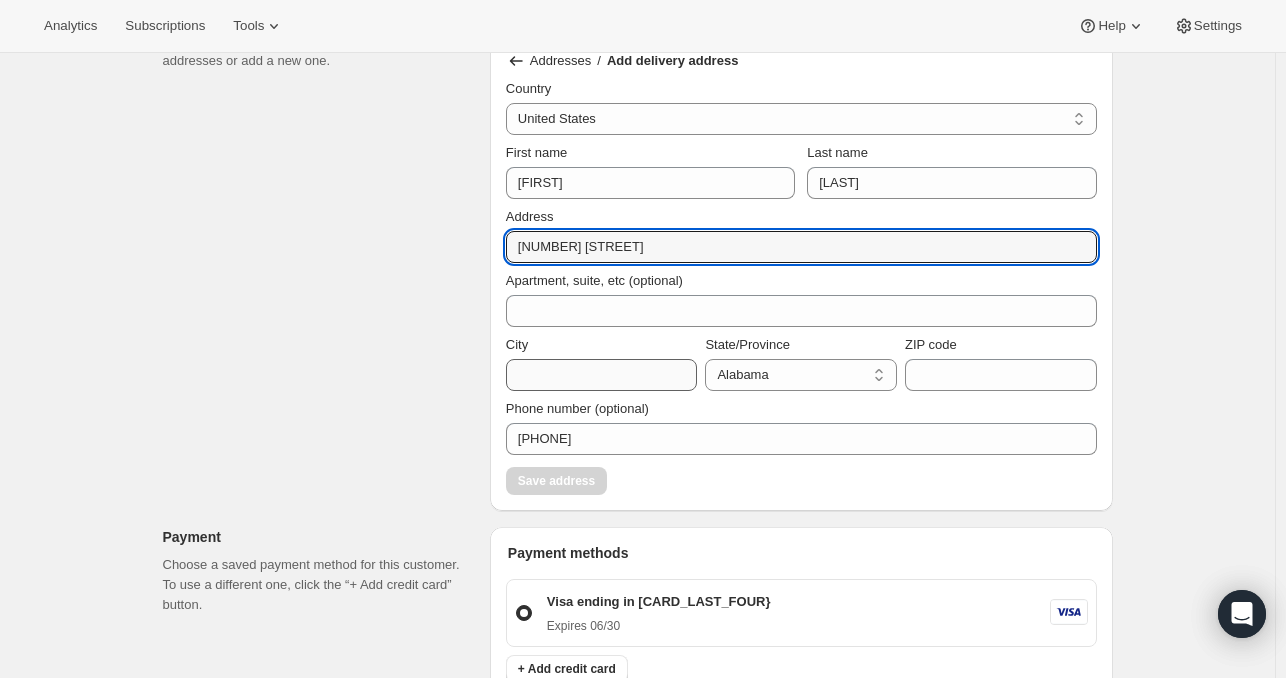 type on "8001 Teasdale Ave." 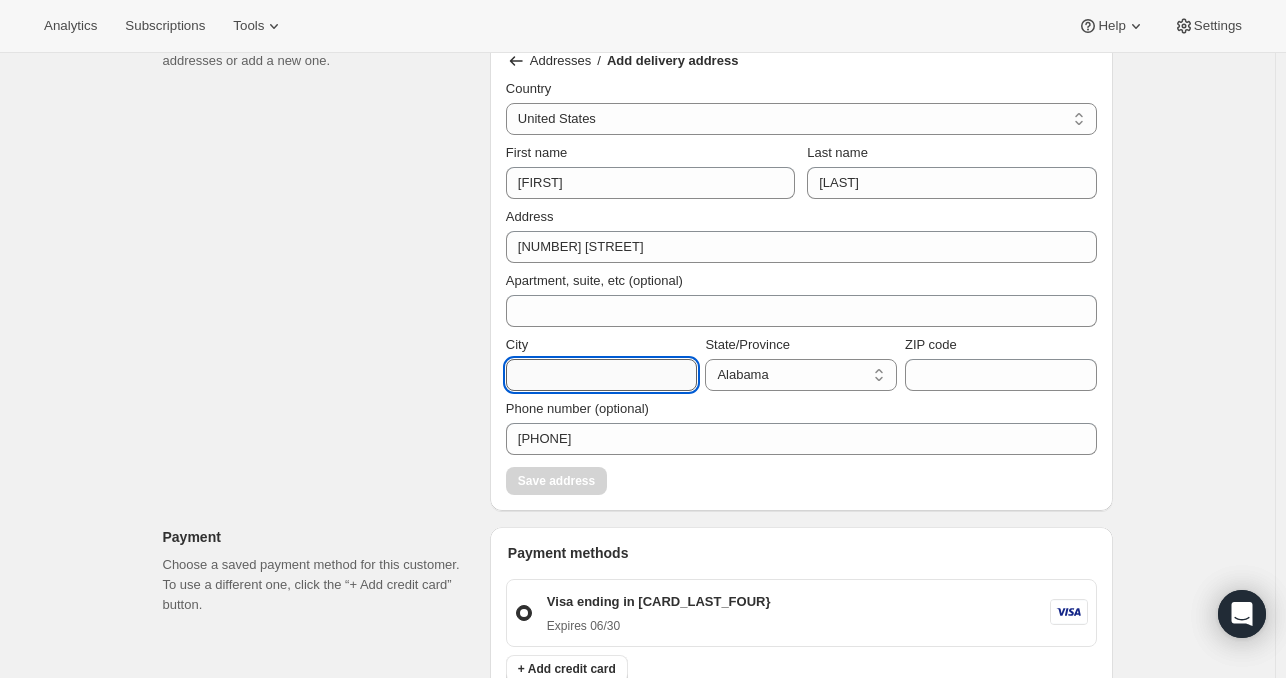 click on "City" at bounding box center (602, 375) 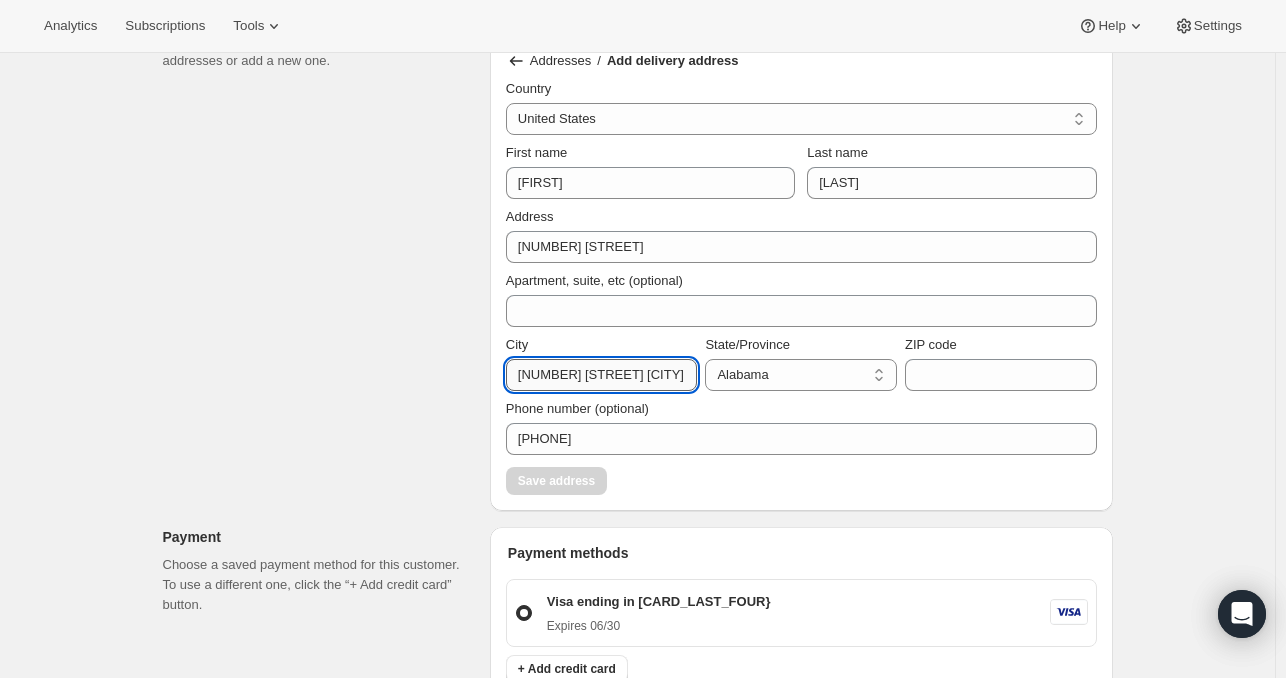scroll, scrollTop: 0, scrollLeft: 54, axis: horizontal 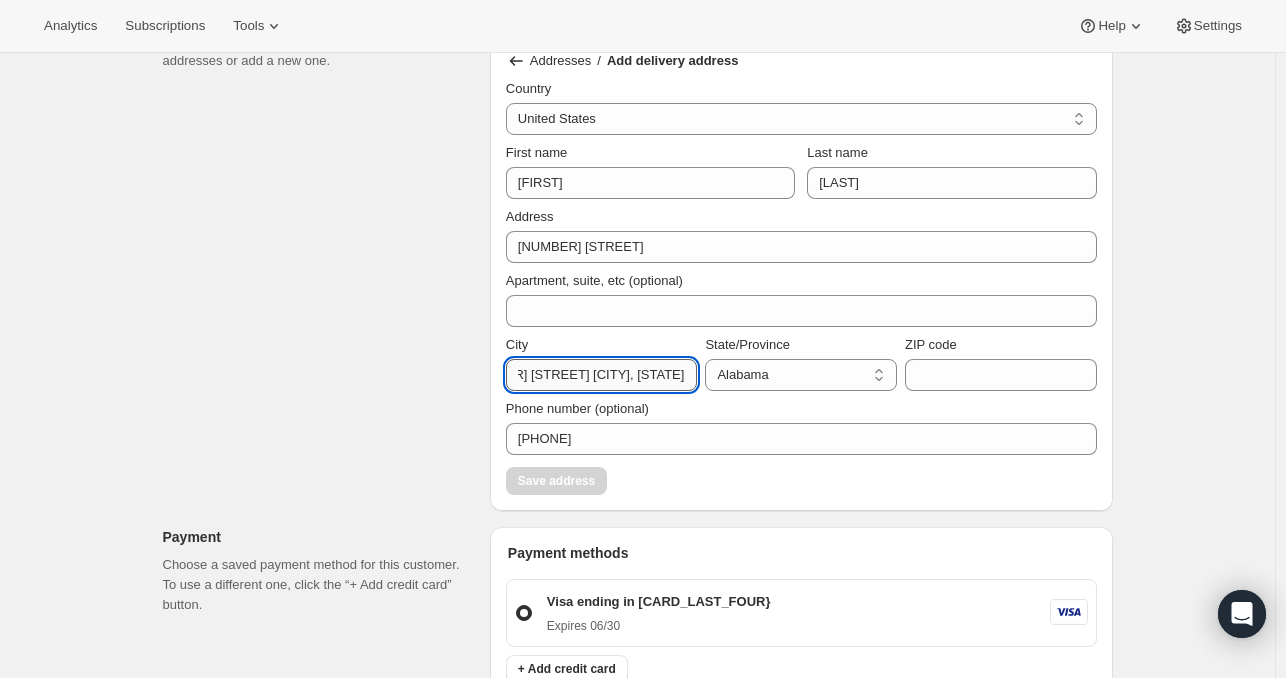 click on "[NUMBER] [STREET] [CITY], [STATE] [POSTAL_CODE]" at bounding box center (602, 375) 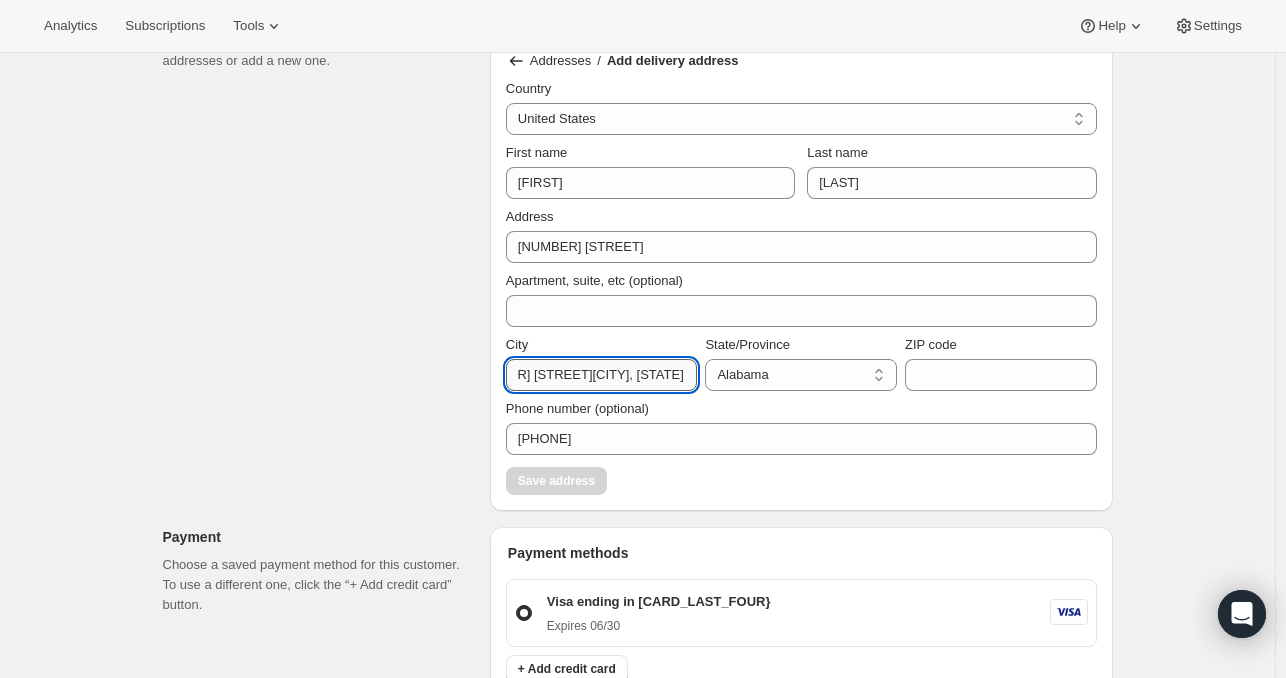 scroll, scrollTop: 0, scrollLeft: 0, axis: both 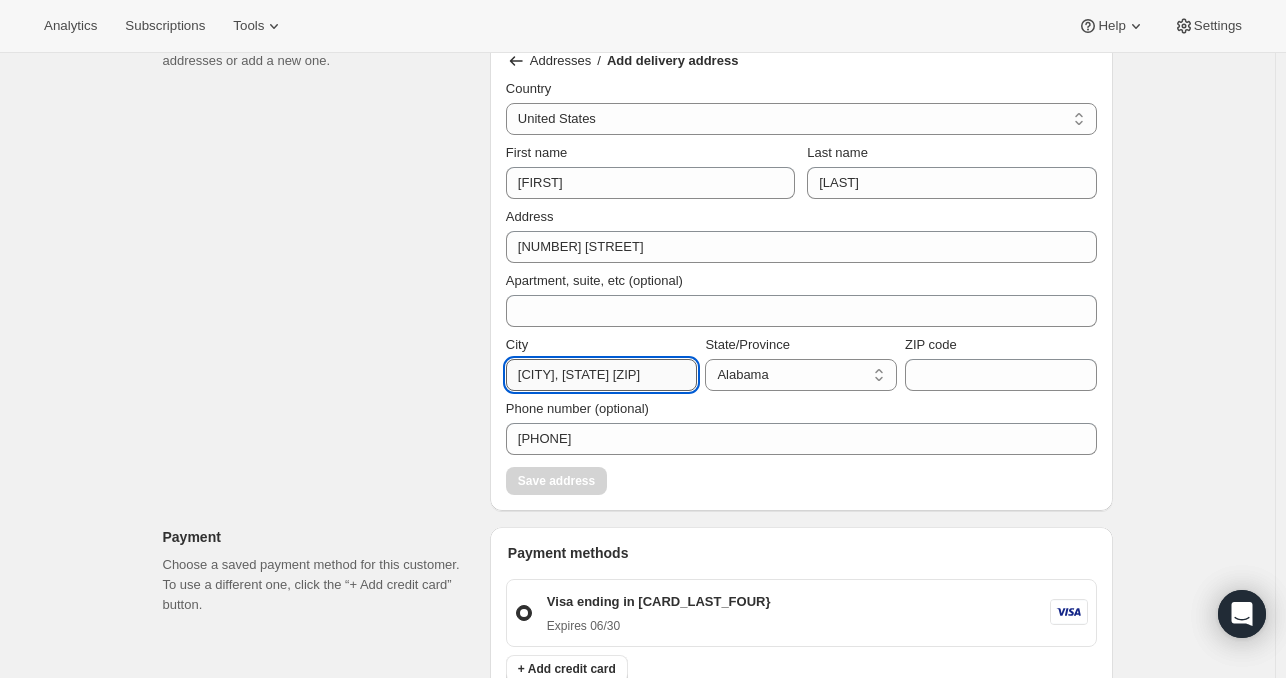 click on "[CITY], [STATE] [POSTAL_CODE]" at bounding box center (602, 375) 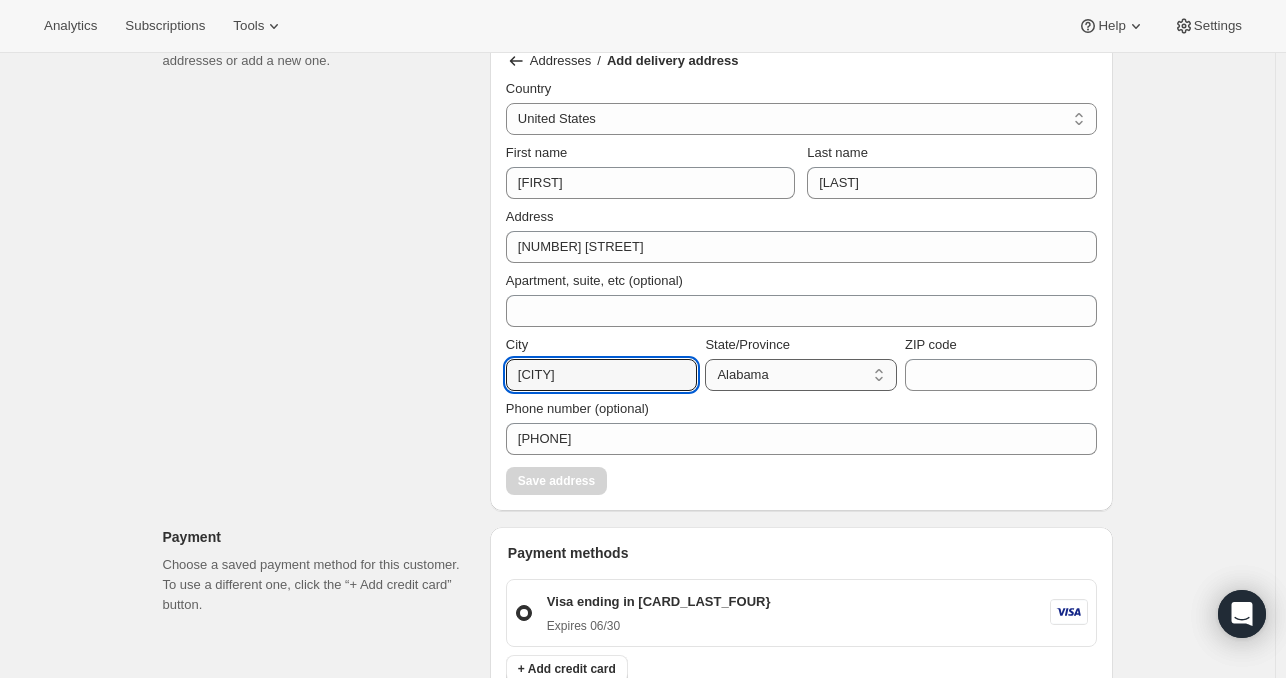 type on "[CITY]" 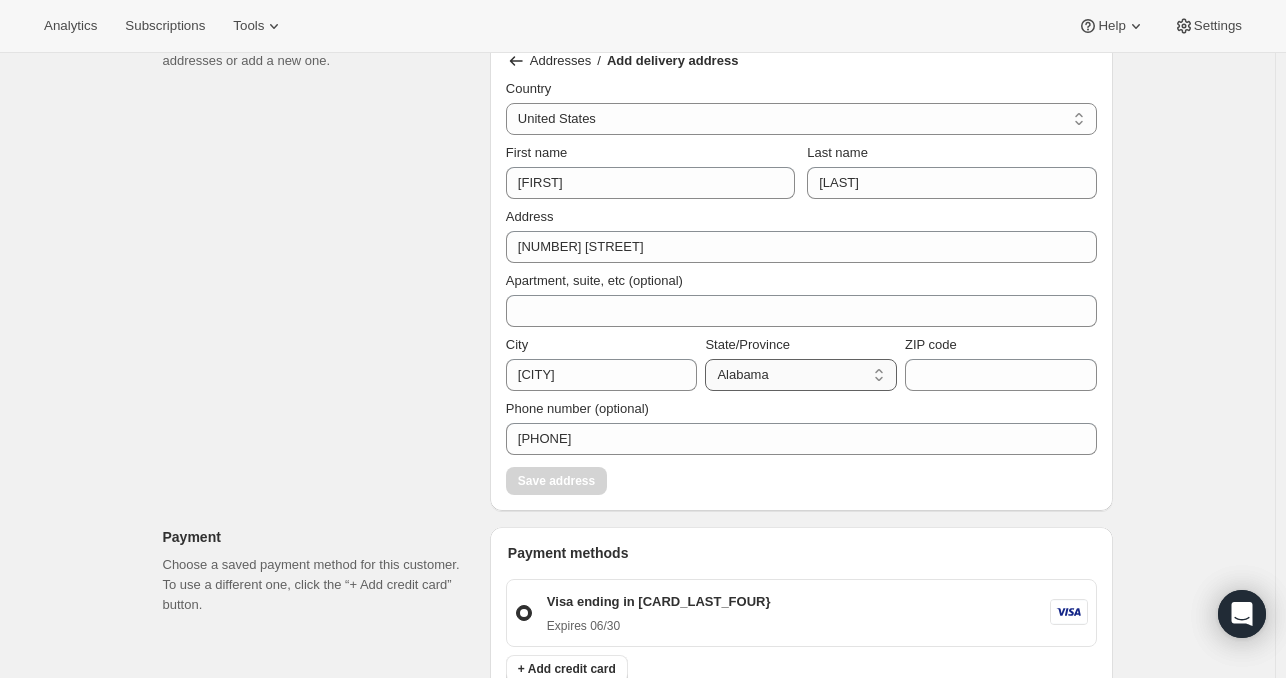 click on "Alabama Maine Rhode Island Texas Oklahoma Tennessee California Nevada Oregon Colorado Arizona Montana New Mexico Washington Wyoming Idaho Kansas Nebraska Iowa Missouri Alaska American Samoa Arkansas Armed Forces Americas Armed Forces Europe Armed Forces Pacific Connecticut Delaware District of Columbia Federated States of Micronesia Florida Georgia Guam Hawaii Illinois Indiana Kentucky Louisiana Marshall Islands Maryland Massachusetts Michigan Minnesota Mississippi New Hampshire New Jersey New York North Carolina North Dakota Northern Mariana Islands Ohio Palau Pennsylvania Puerto Rico South Carolina South Dakota Utah Vermont Virgin Islands Virginia West Virginia Wisconsin" at bounding box center (801, 375) 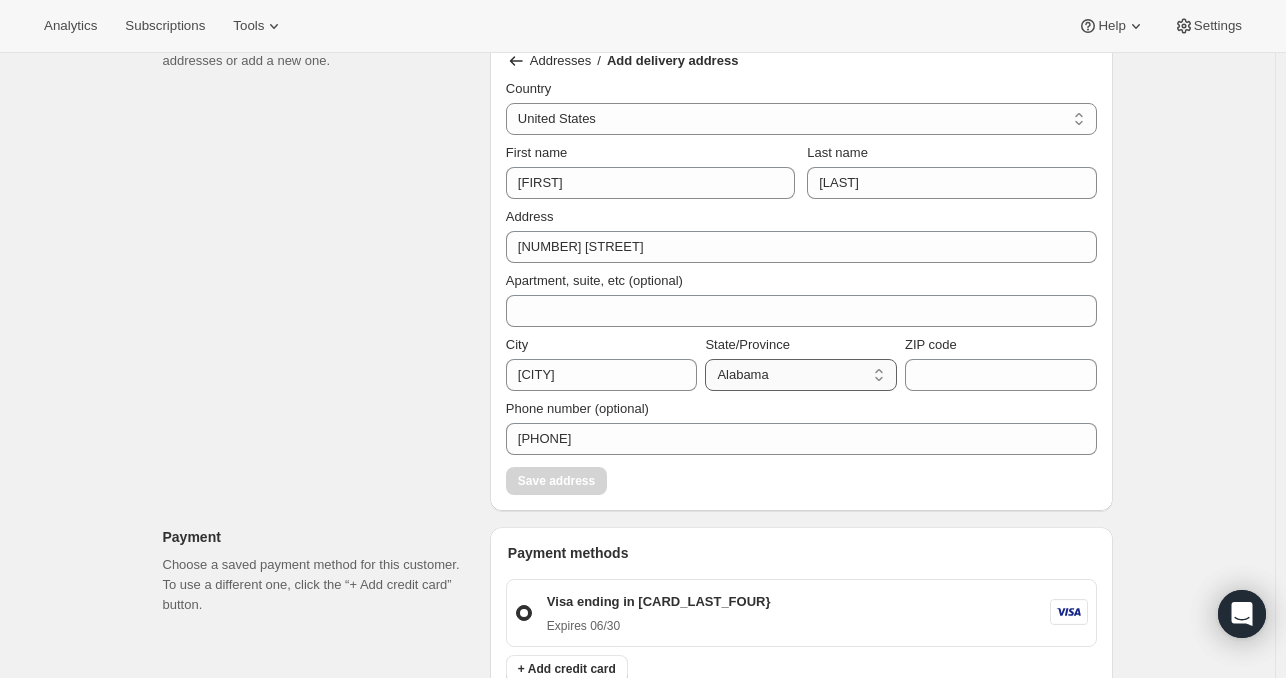 select on "[STATE]" 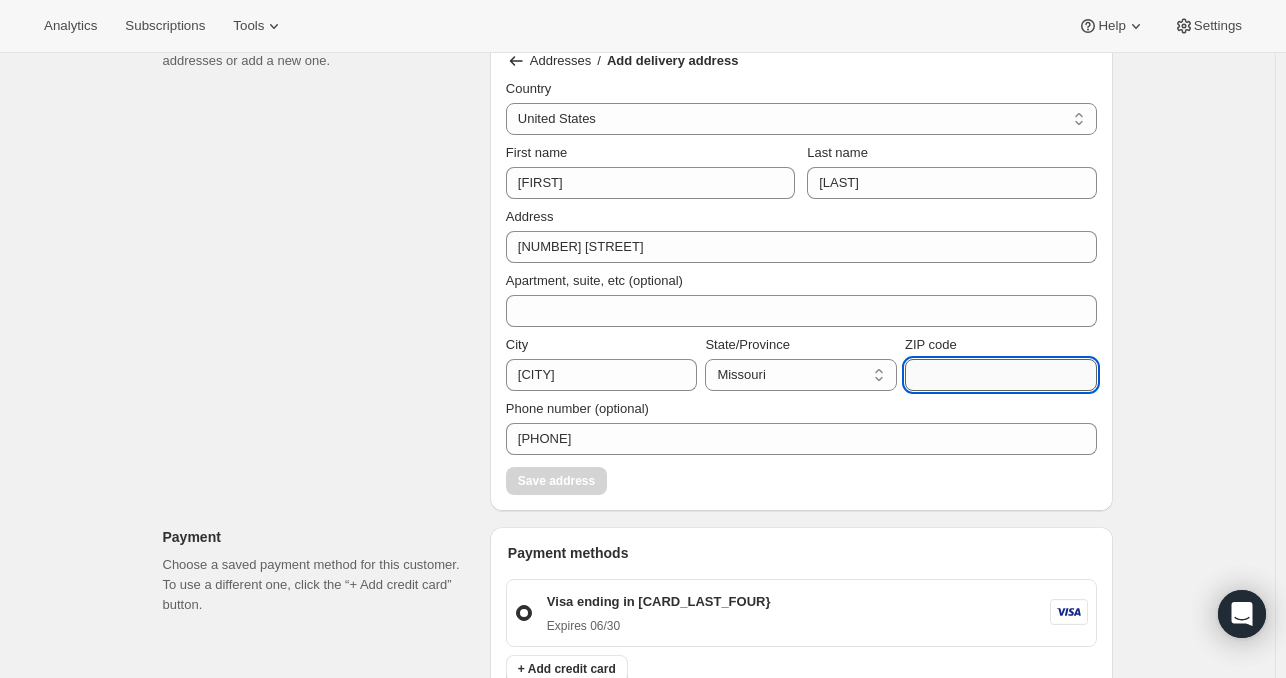click on "ZIP code" at bounding box center [1001, 375] 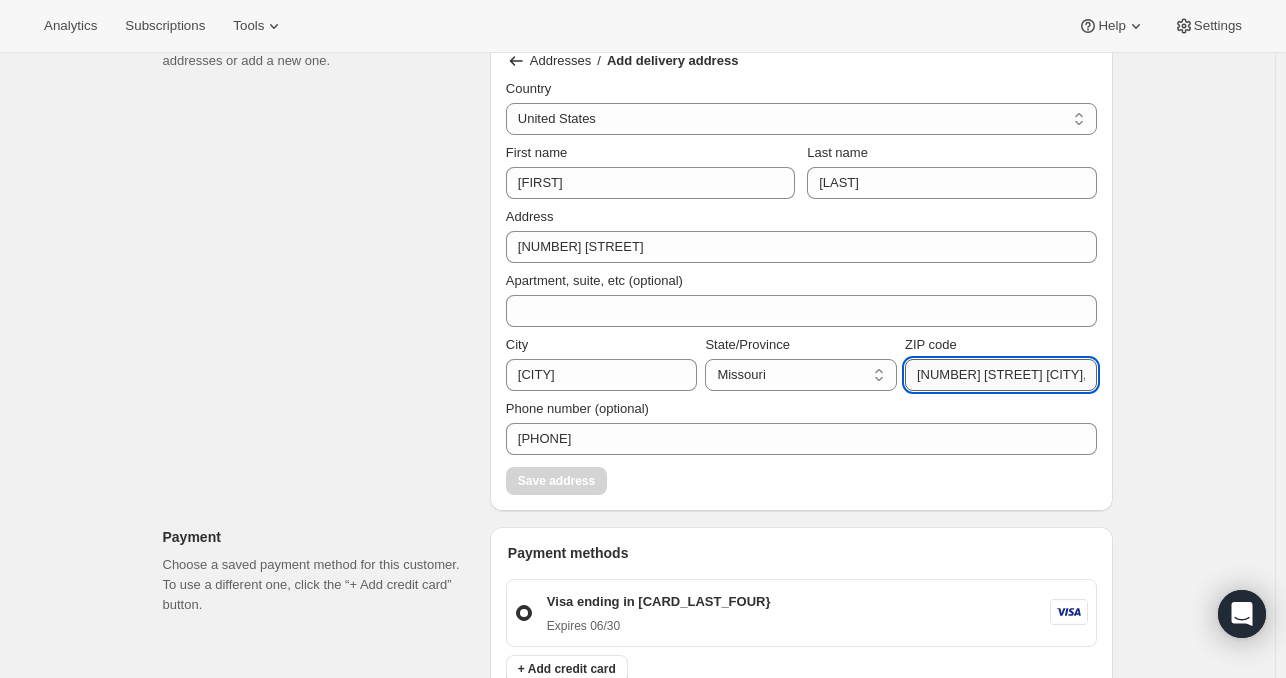 scroll, scrollTop: 0, scrollLeft: 54, axis: horizontal 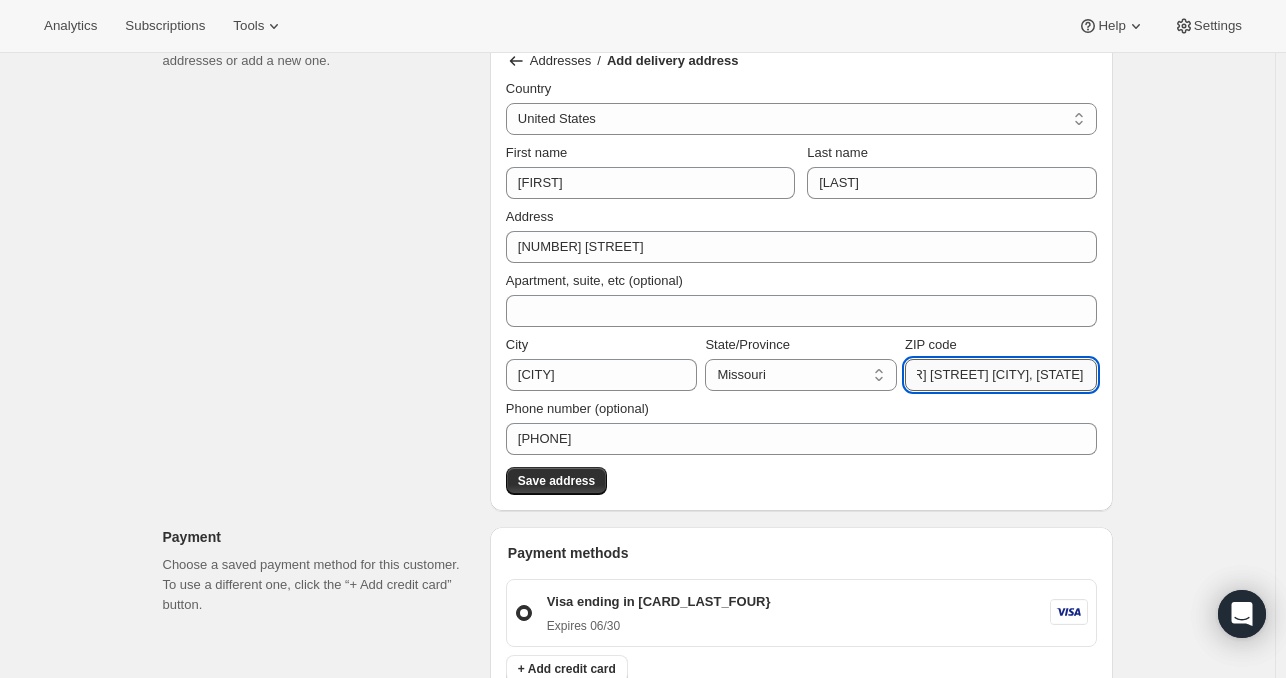 click on "[NUMBER] [STREET] [CITY], [STATE] [POSTAL_CODE]" at bounding box center [1001, 375] 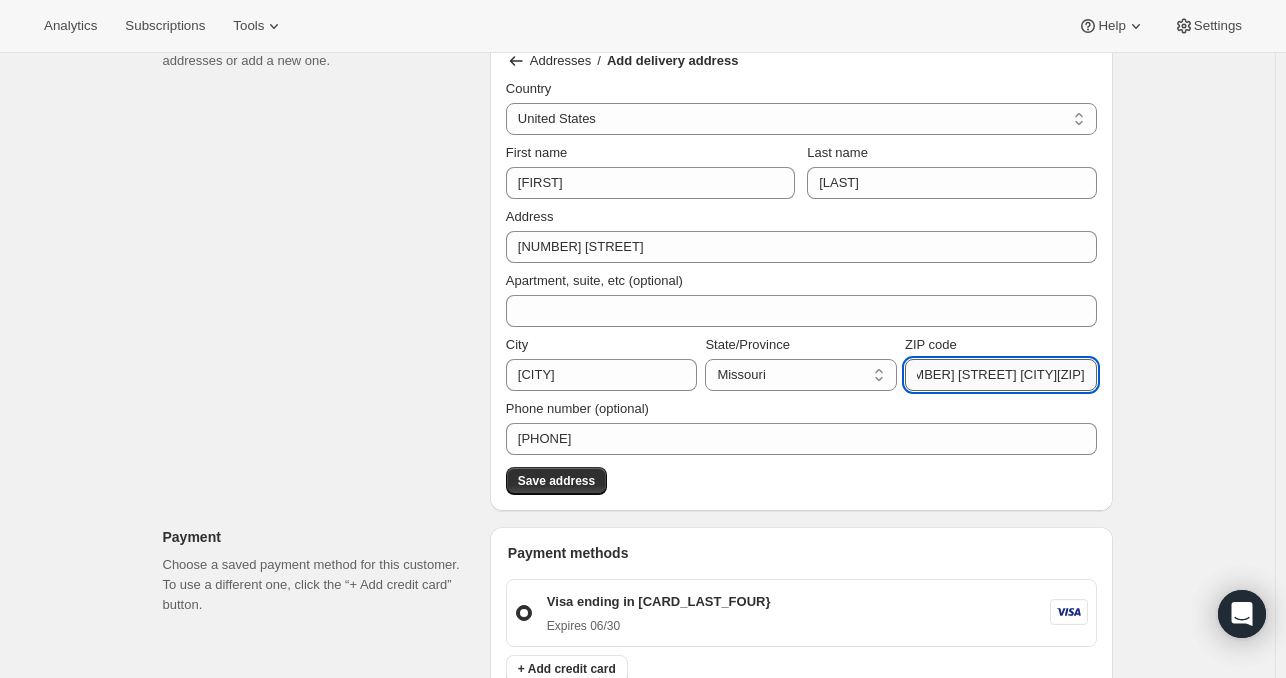 scroll, scrollTop: 0, scrollLeft: 0, axis: both 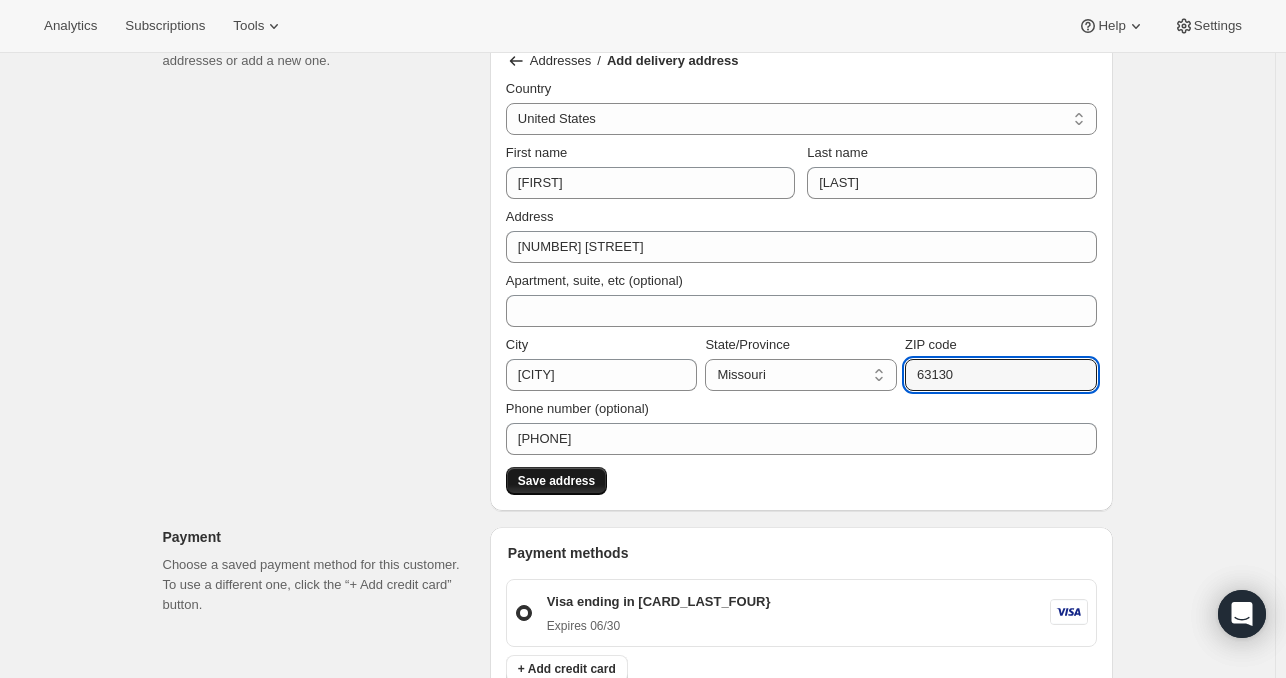 type on "63130" 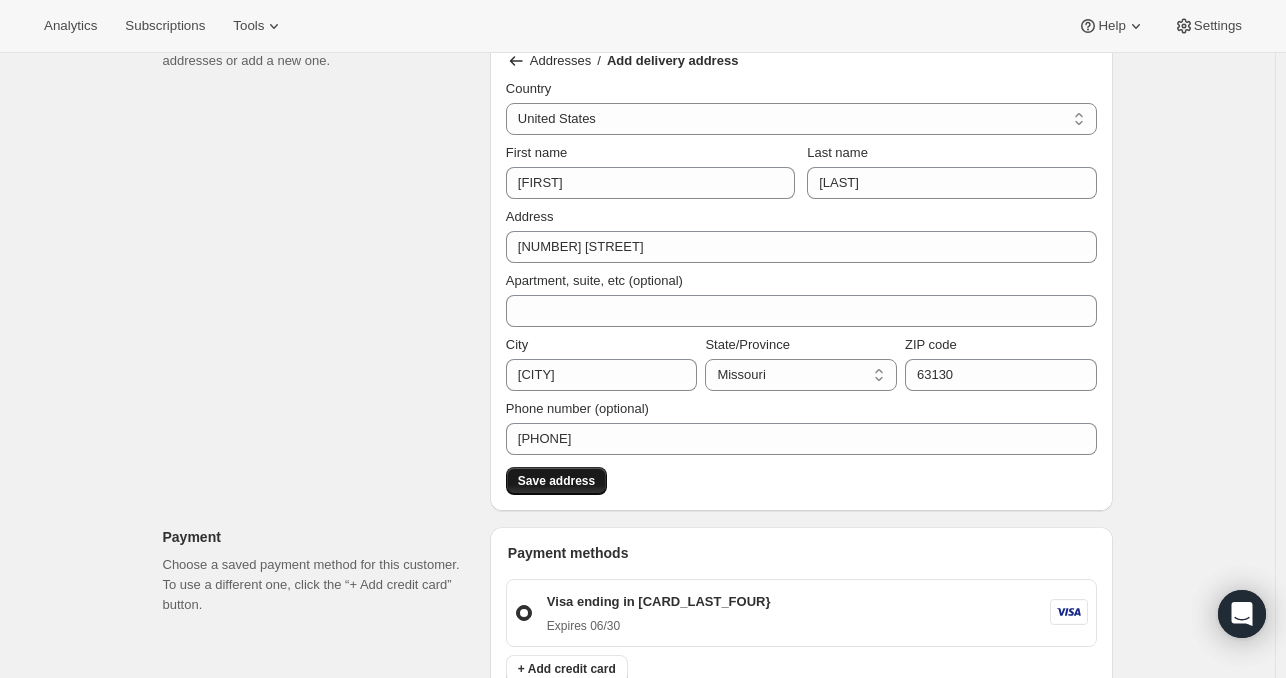 click on "Save address" at bounding box center (556, 481) 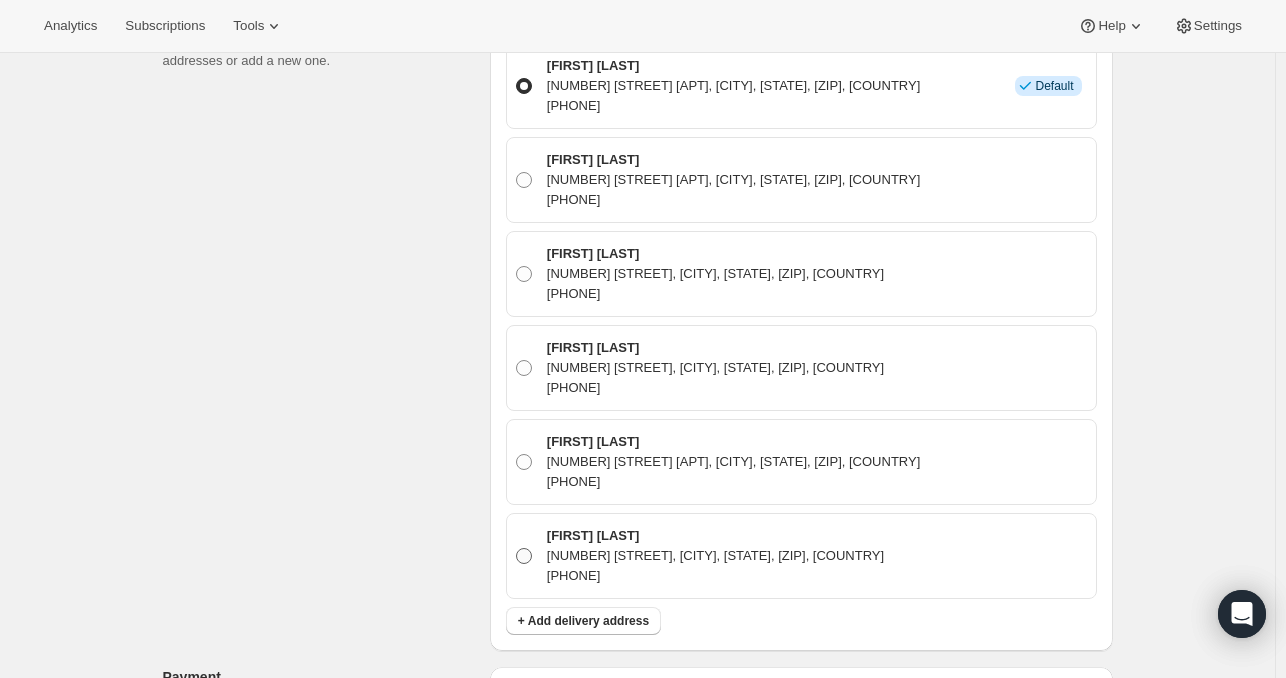 click at bounding box center [524, 556] 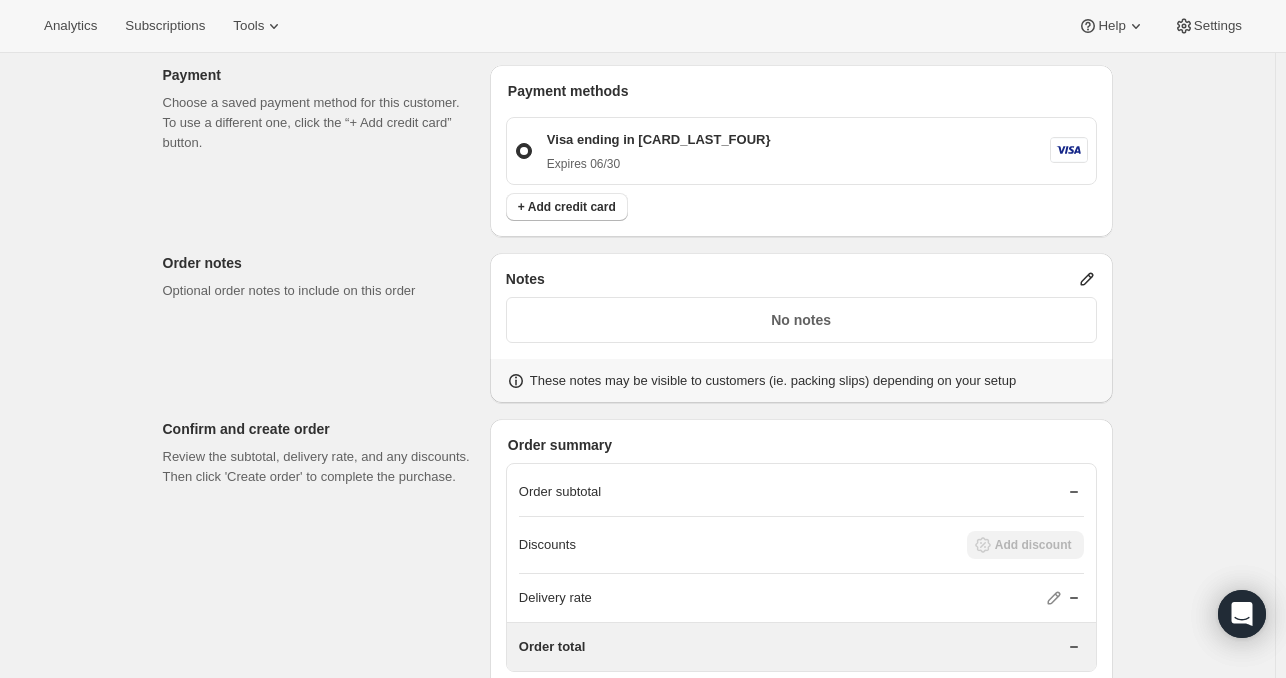 scroll, scrollTop: 1452, scrollLeft: 0, axis: vertical 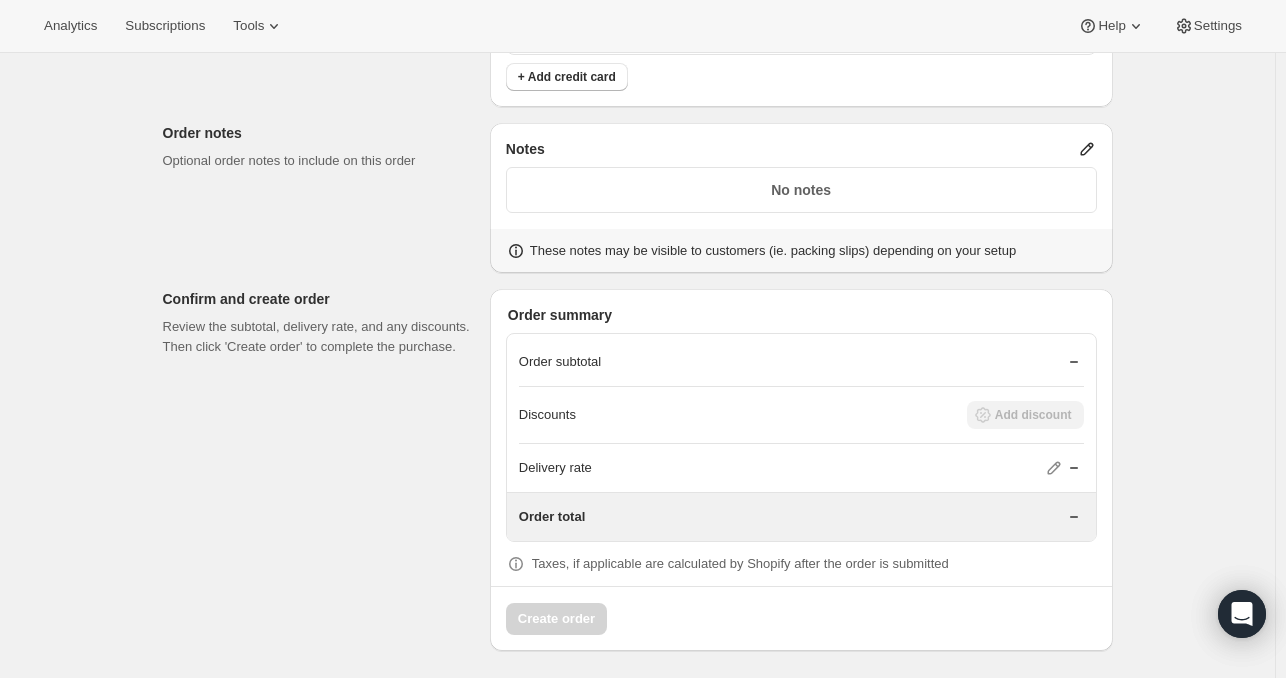 click 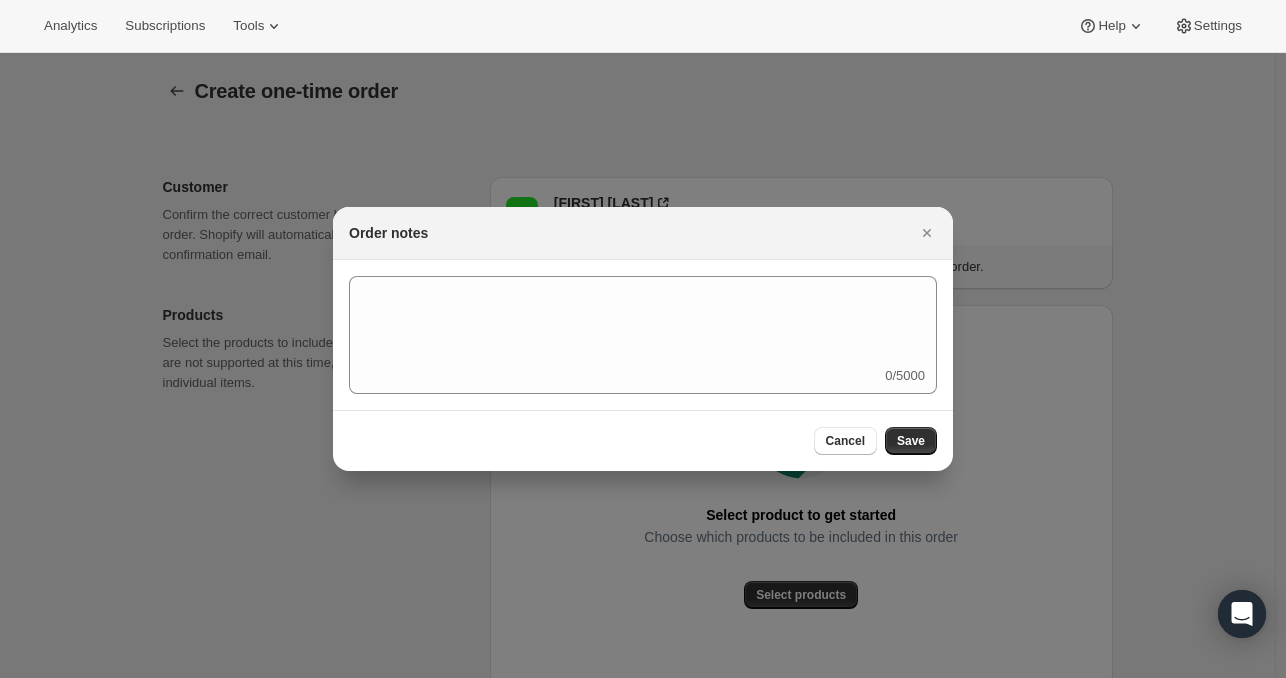 scroll, scrollTop: 0, scrollLeft: 0, axis: both 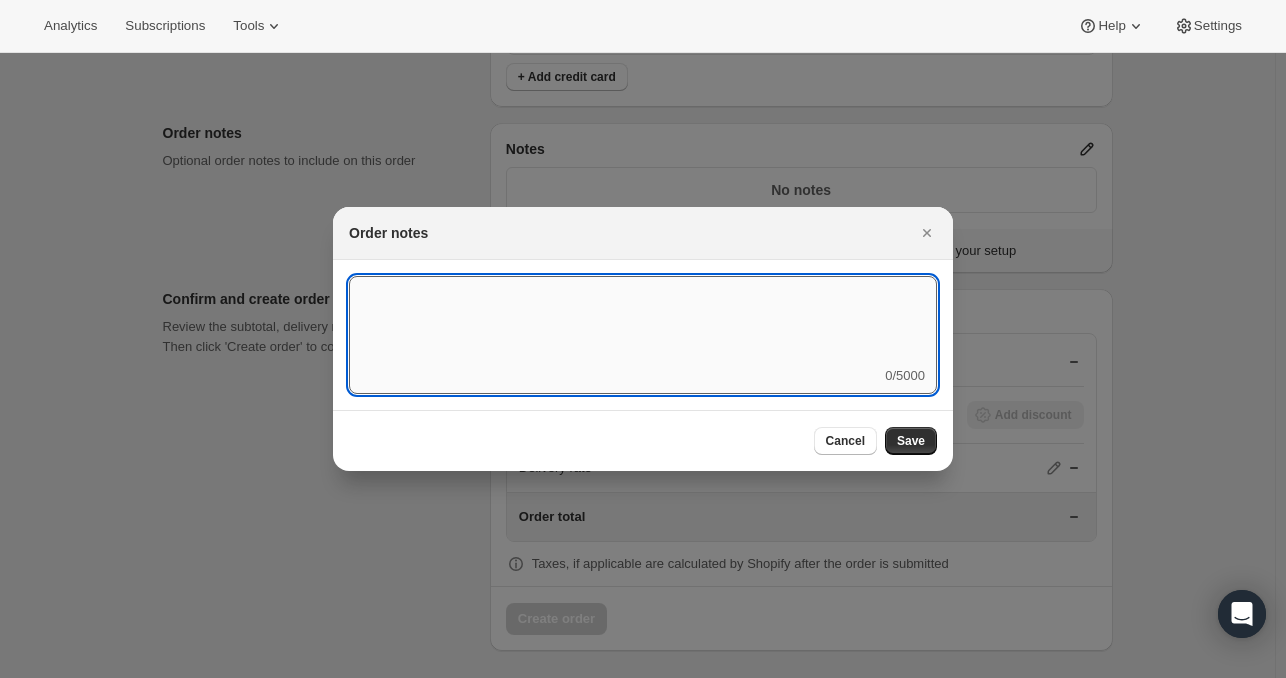 click at bounding box center [643, 321] 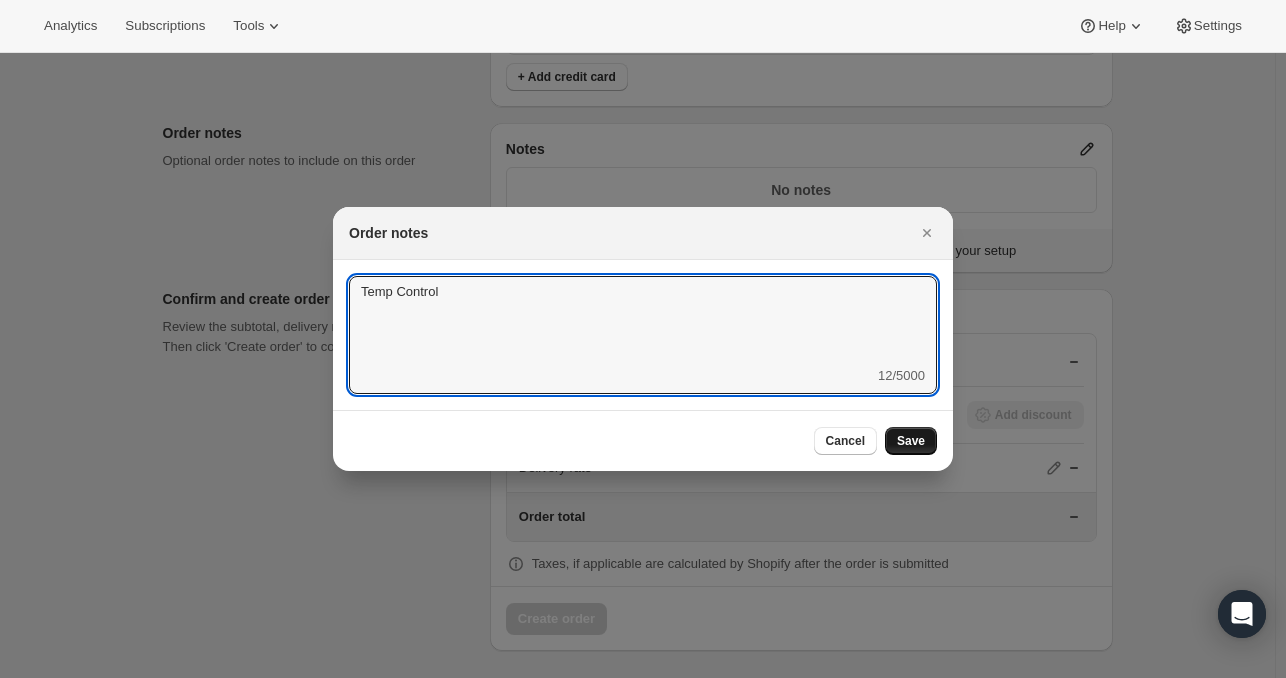 type on "Temp Control" 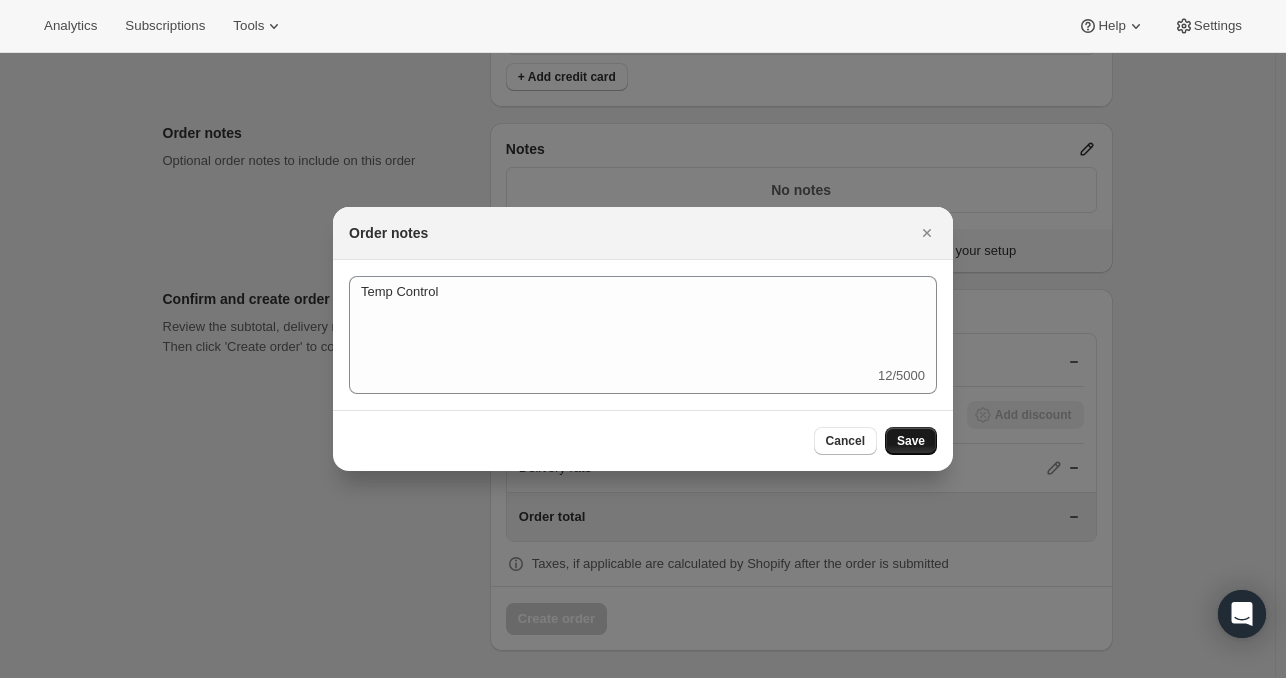 click on "Save" at bounding box center (911, 441) 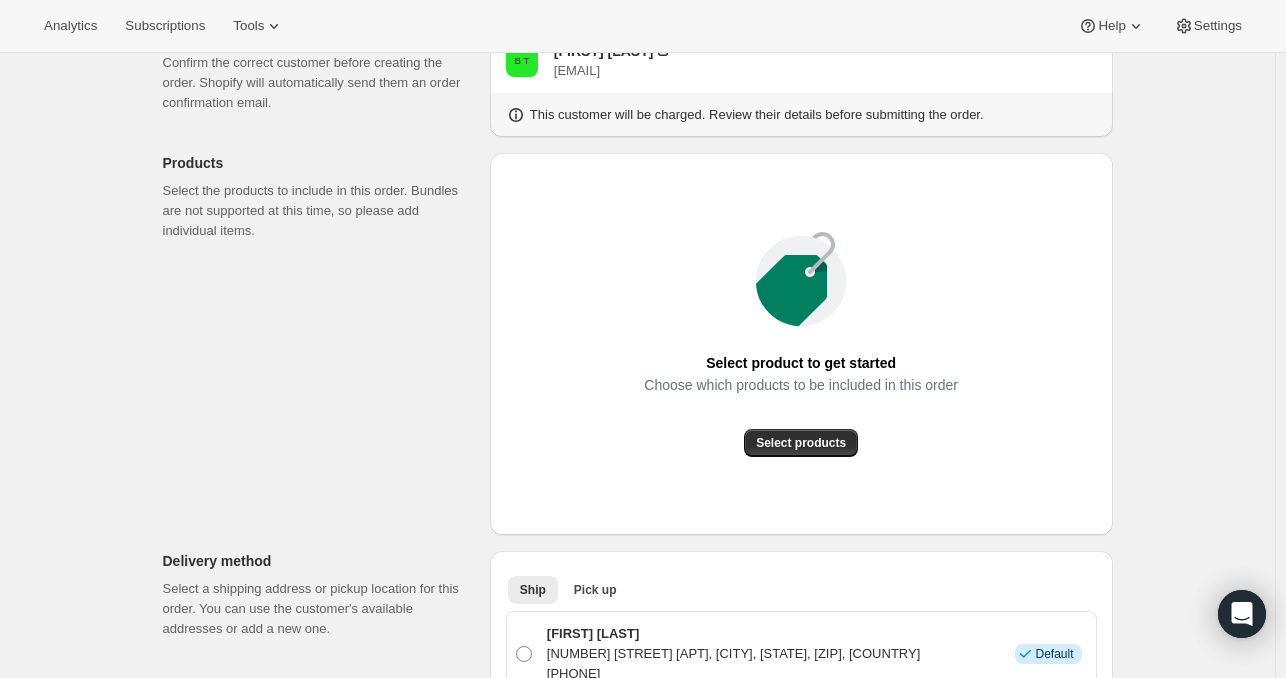 scroll, scrollTop: 0, scrollLeft: 0, axis: both 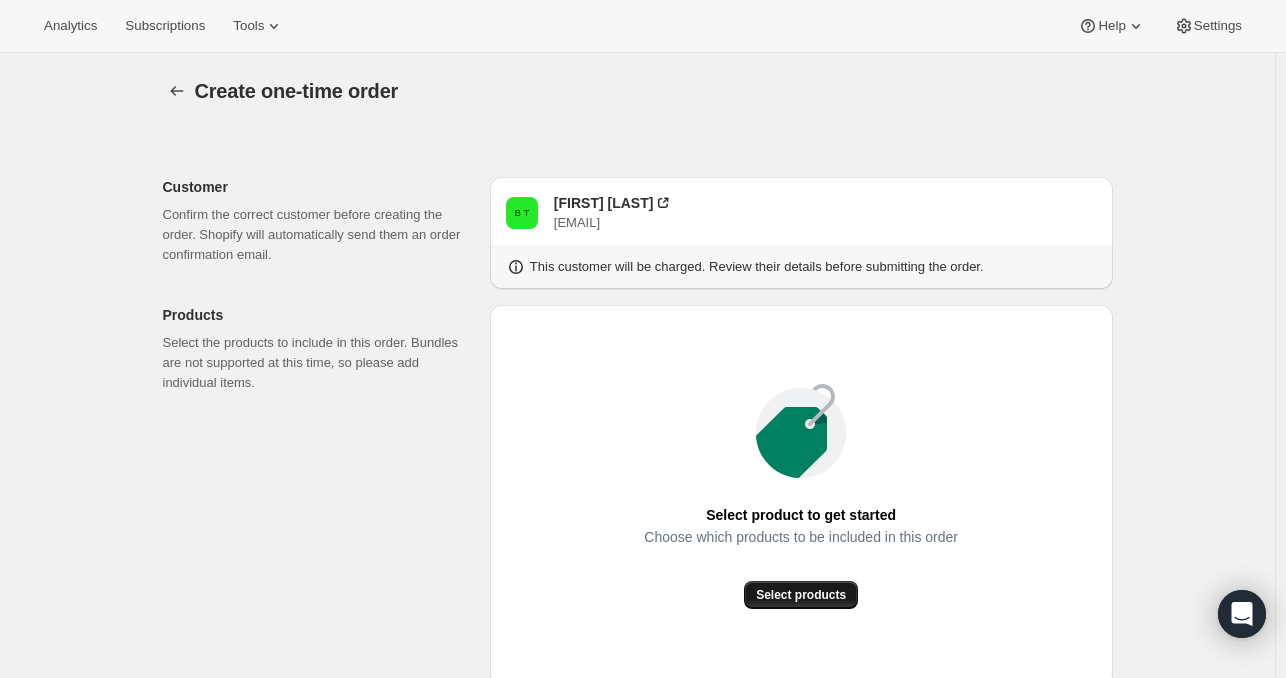 click on "Select products" at bounding box center (801, 595) 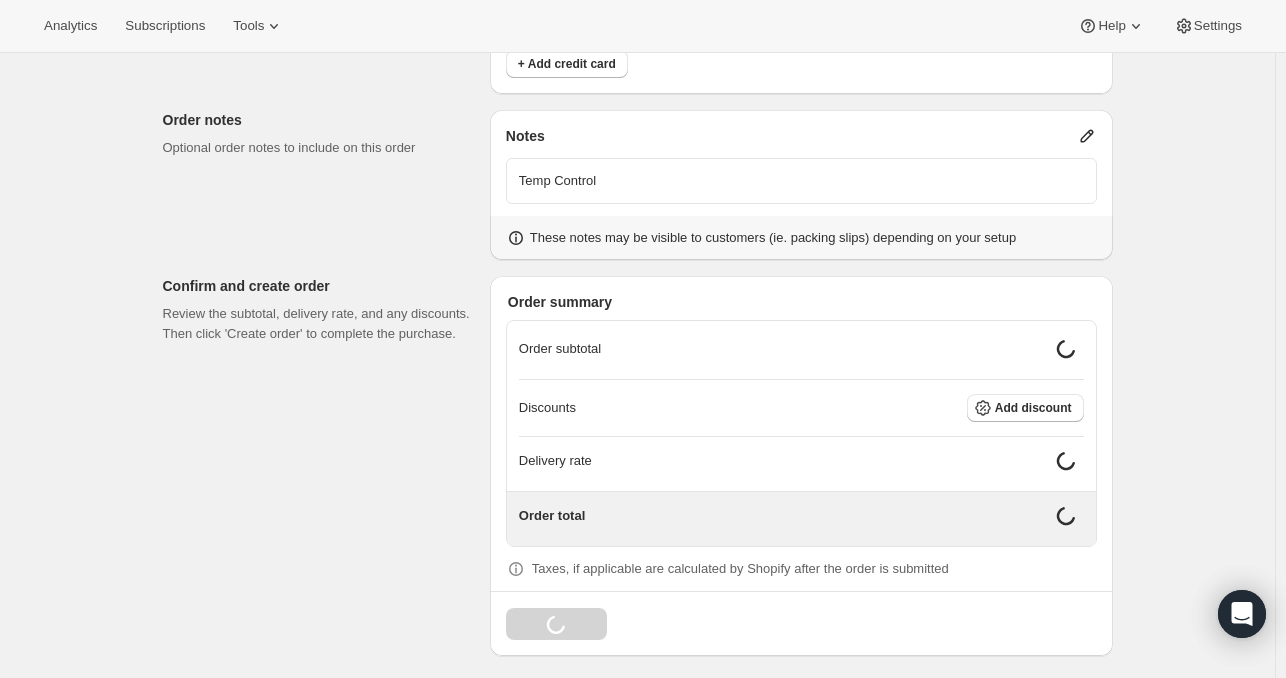 scroll, scrollTop: 1519, scrollLeft: 0, axis: vertical 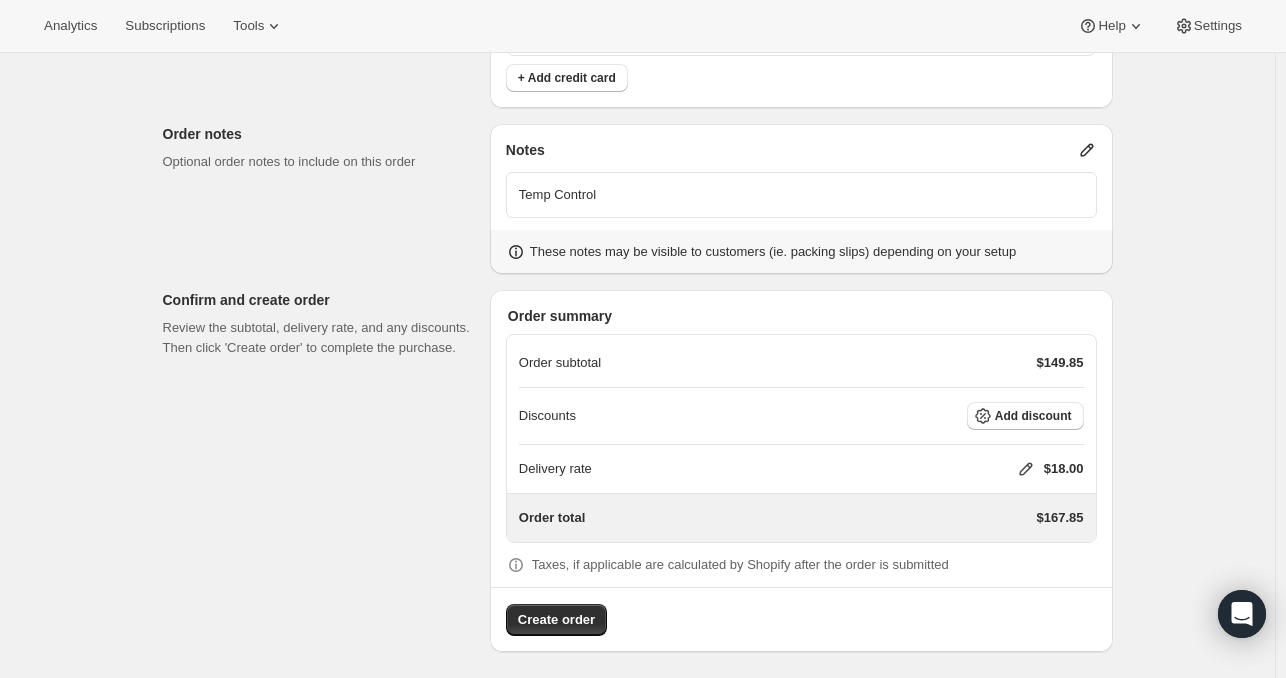 click 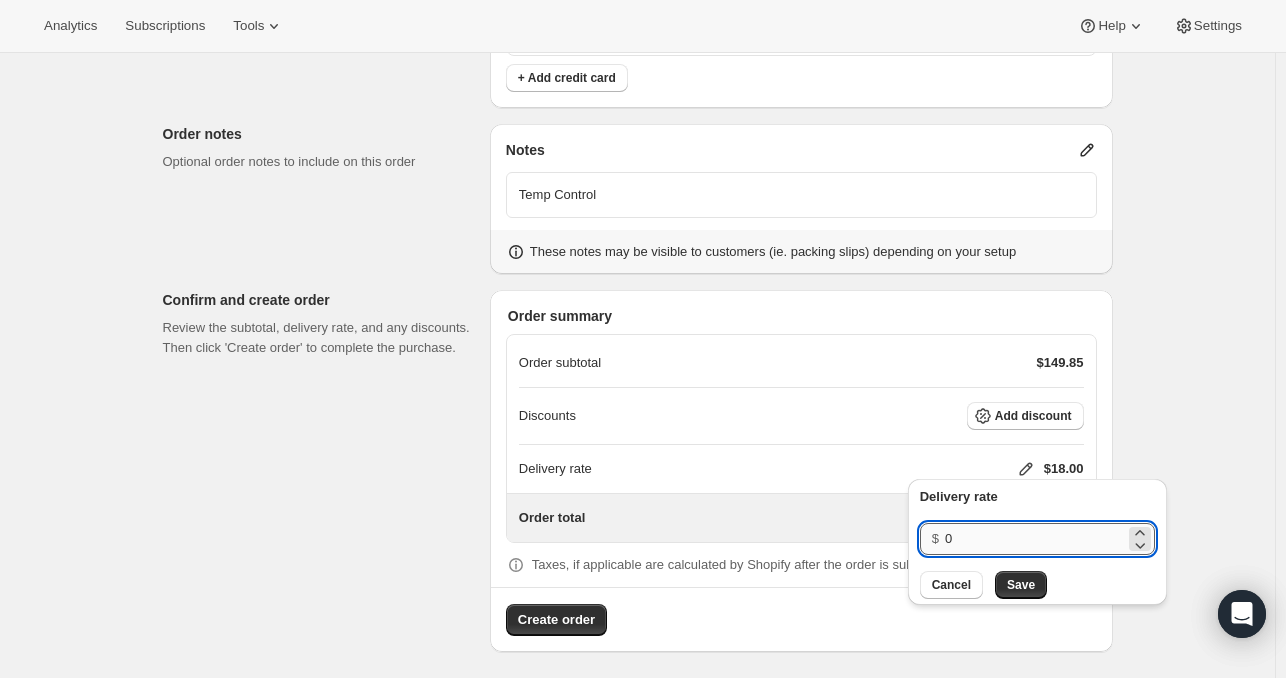 click on "0" at bounding box center [1035, 539] 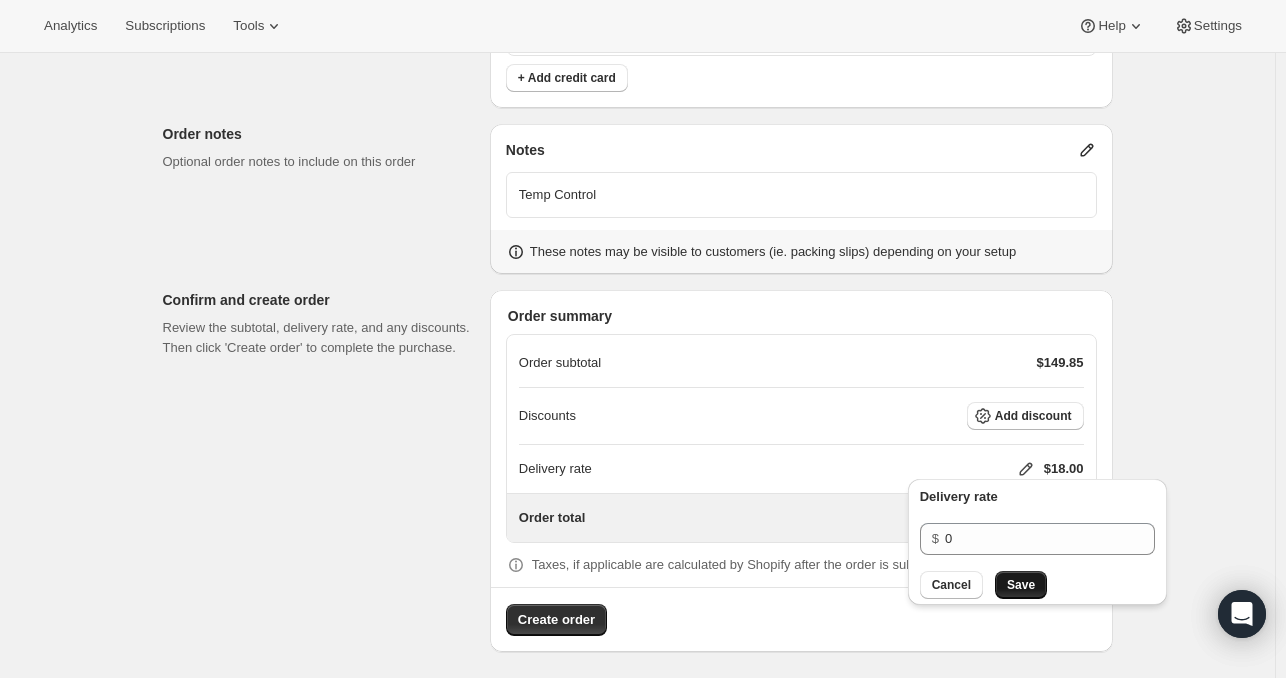click on "Save" at bounding box center (1021, 585) 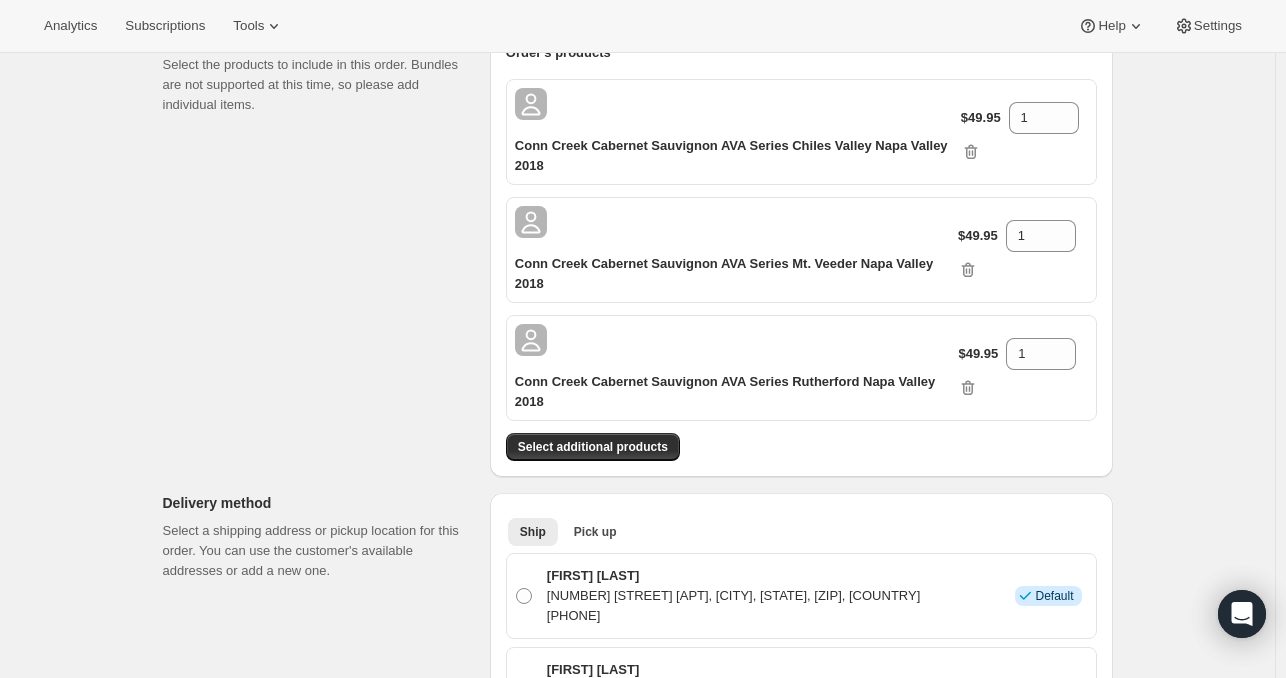 scroll, scrollTop: 248, scrollLeft: 0, axis: vertical 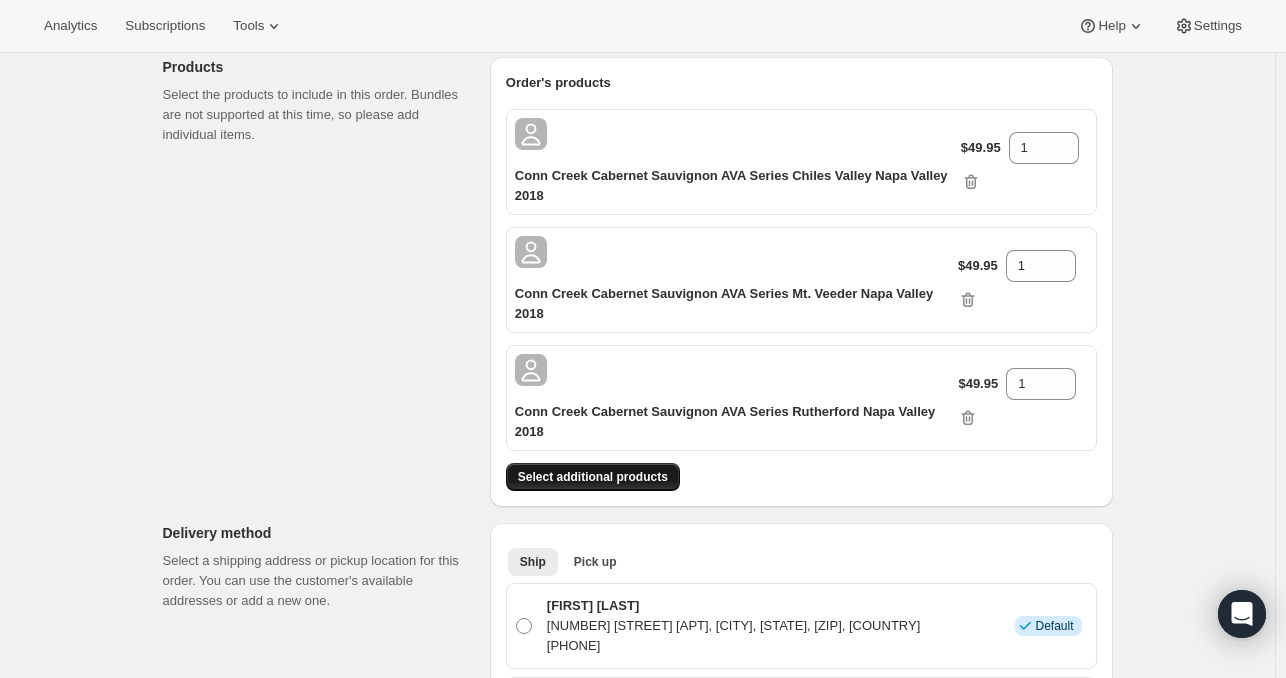 click on "Select additional products" at bounding box center (593, 477) 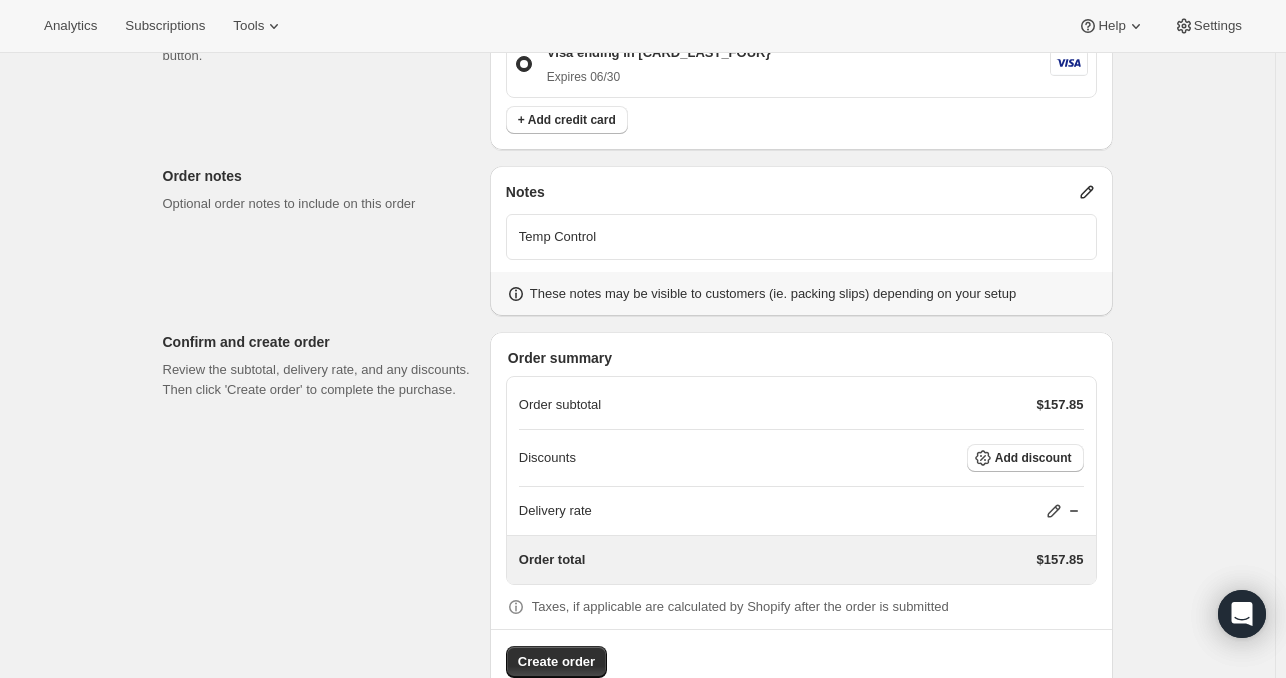 scroll, scrollTop: 1580, scrollLeft: 0, axis: vertical 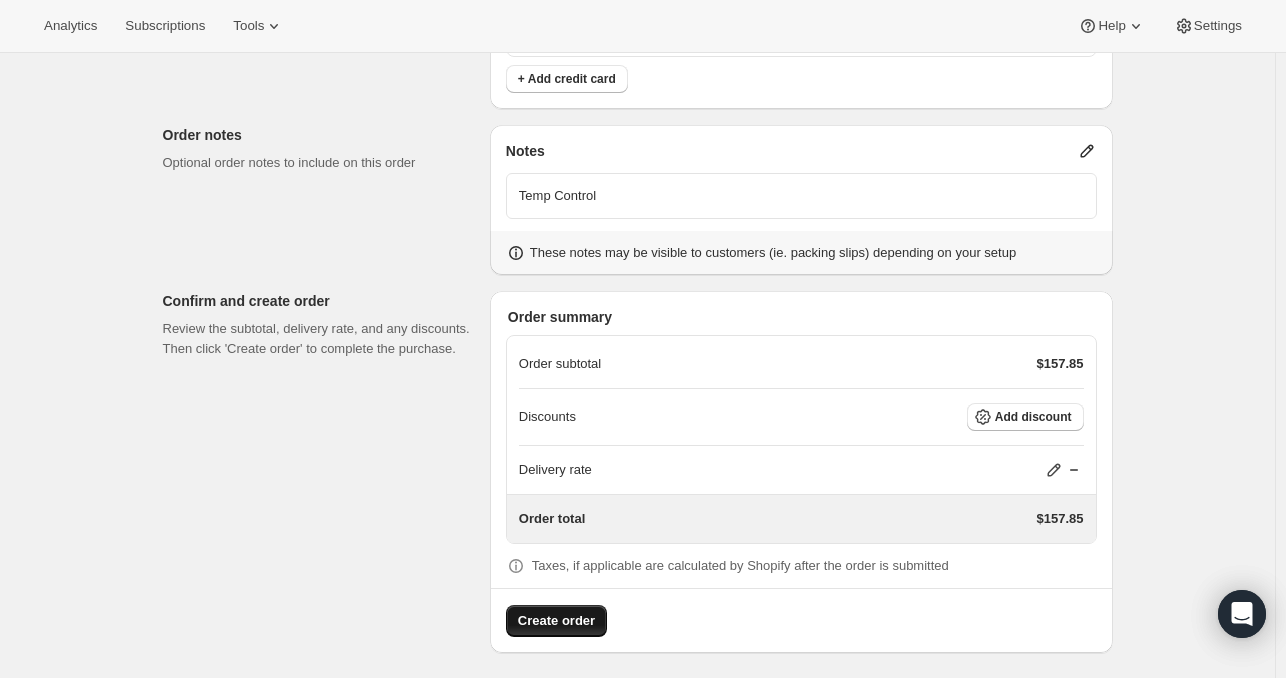 click on "Create order" at bounding box center [556, 621] 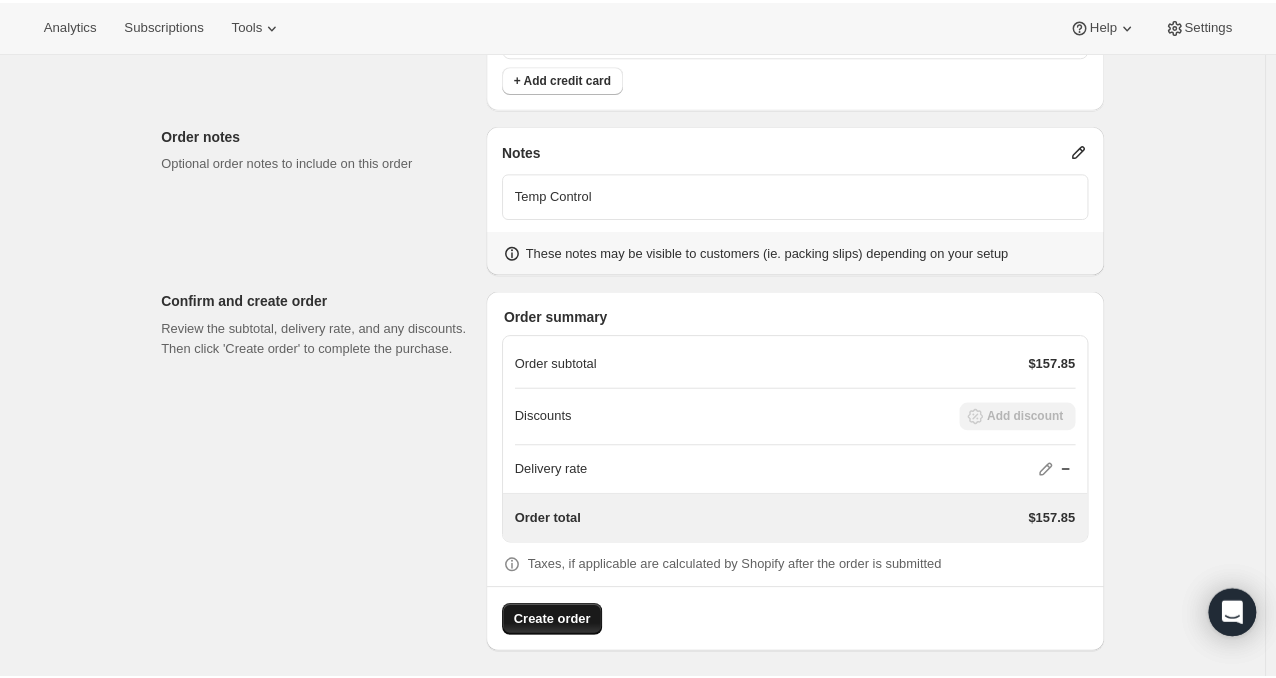 scroll, scrollTop: 0, scrollLeft: 0, axis: both 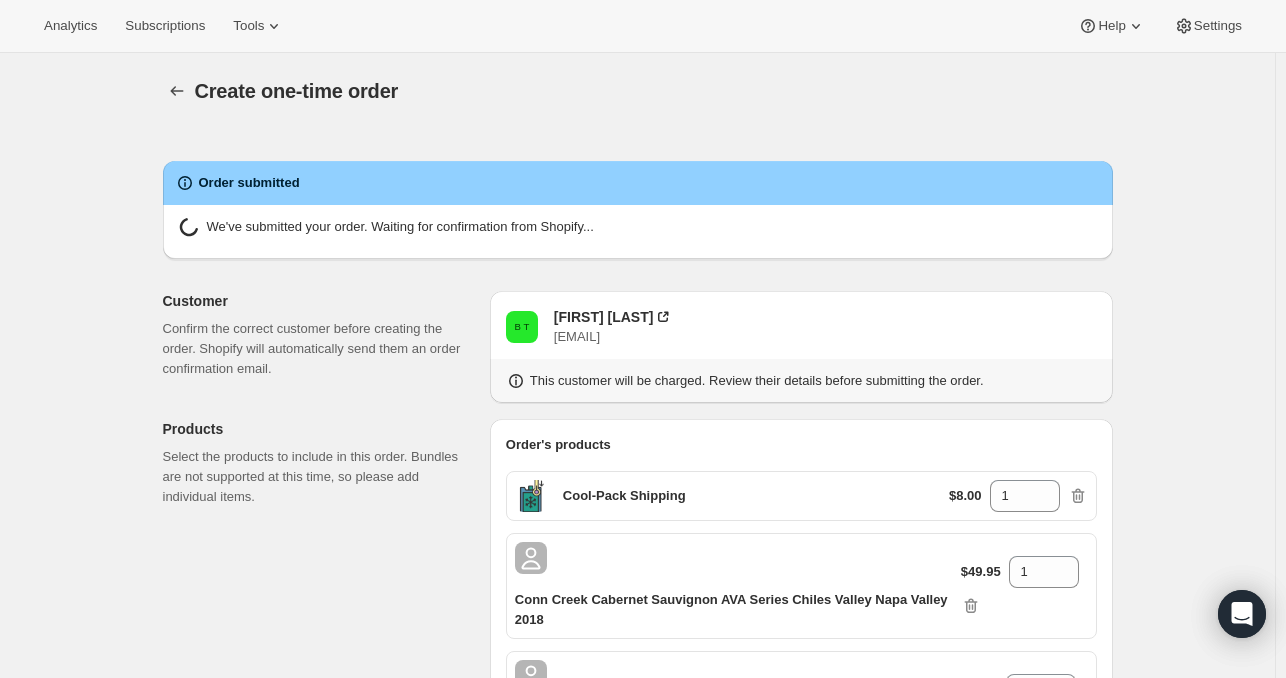 radio on "true" 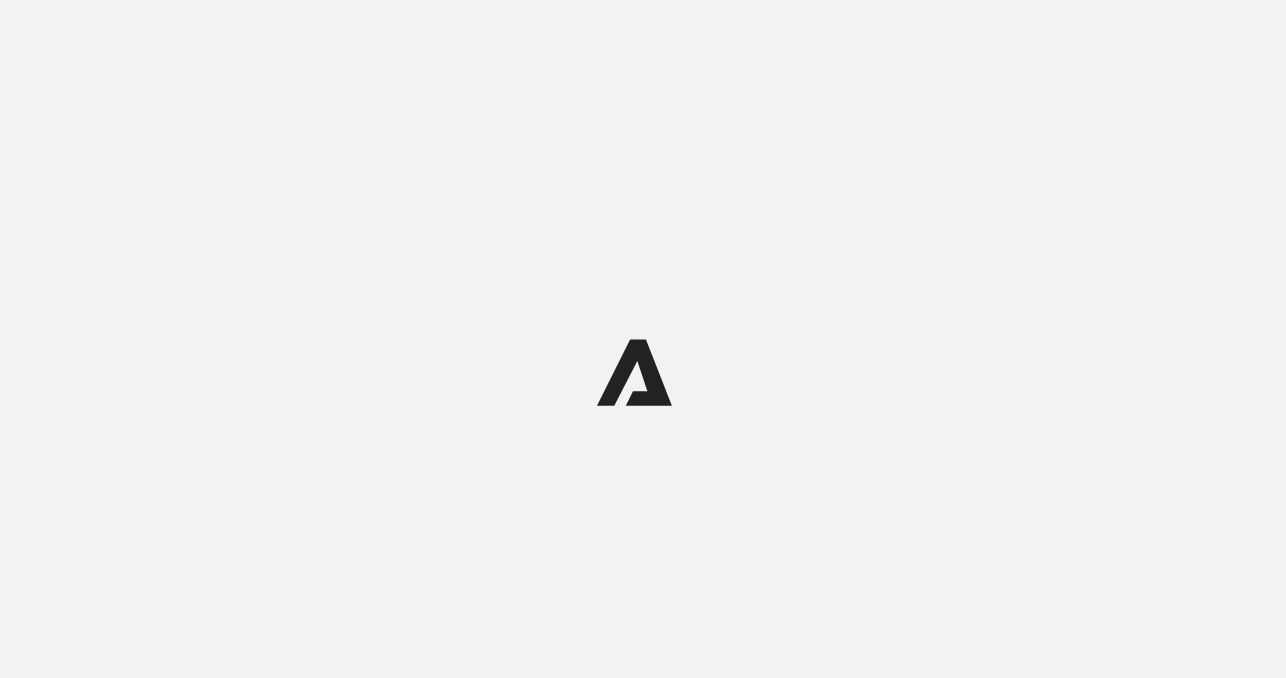 scroll, scrollTop: 0, scrollLeft: 0, axis: both 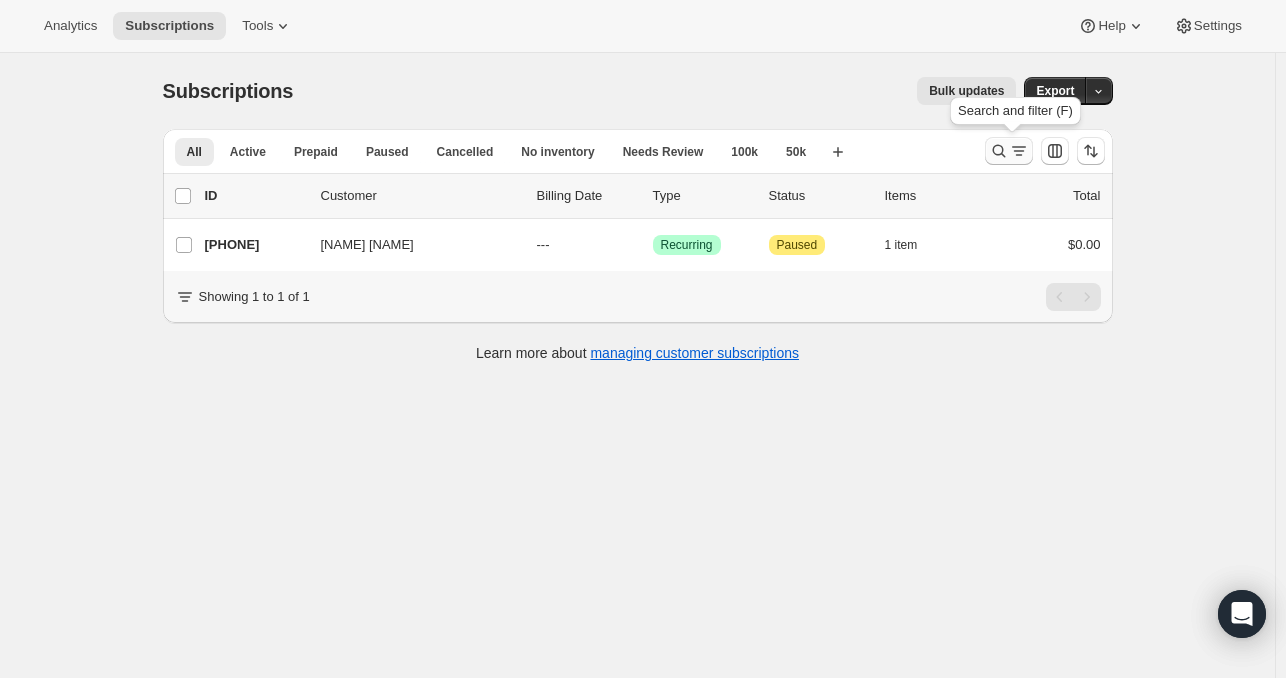 click 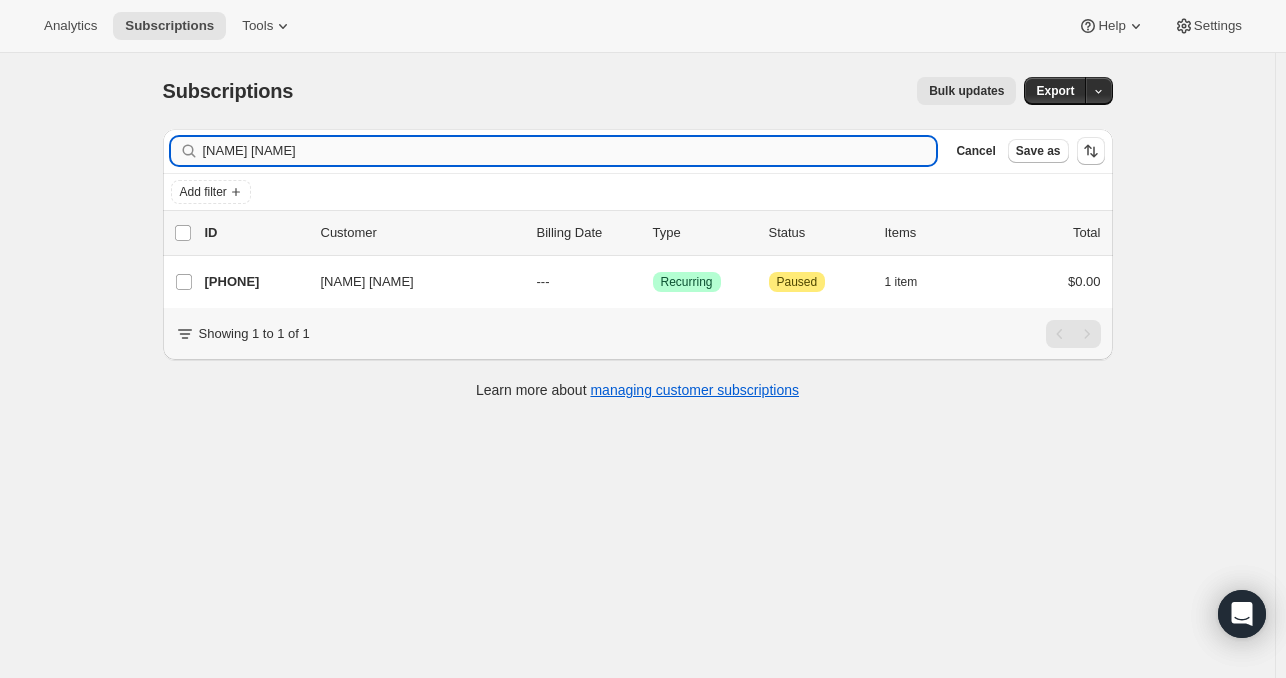 click on "[NAME] [NAME]" at bounding box center (570, 151) 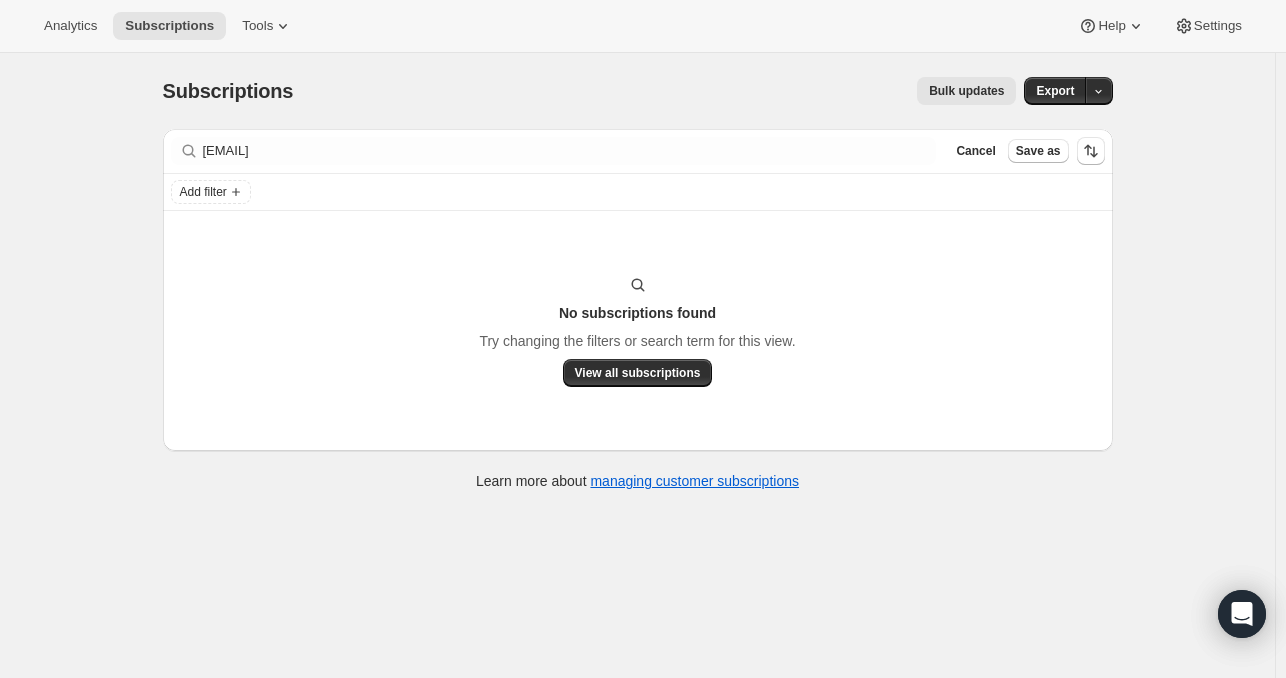 click 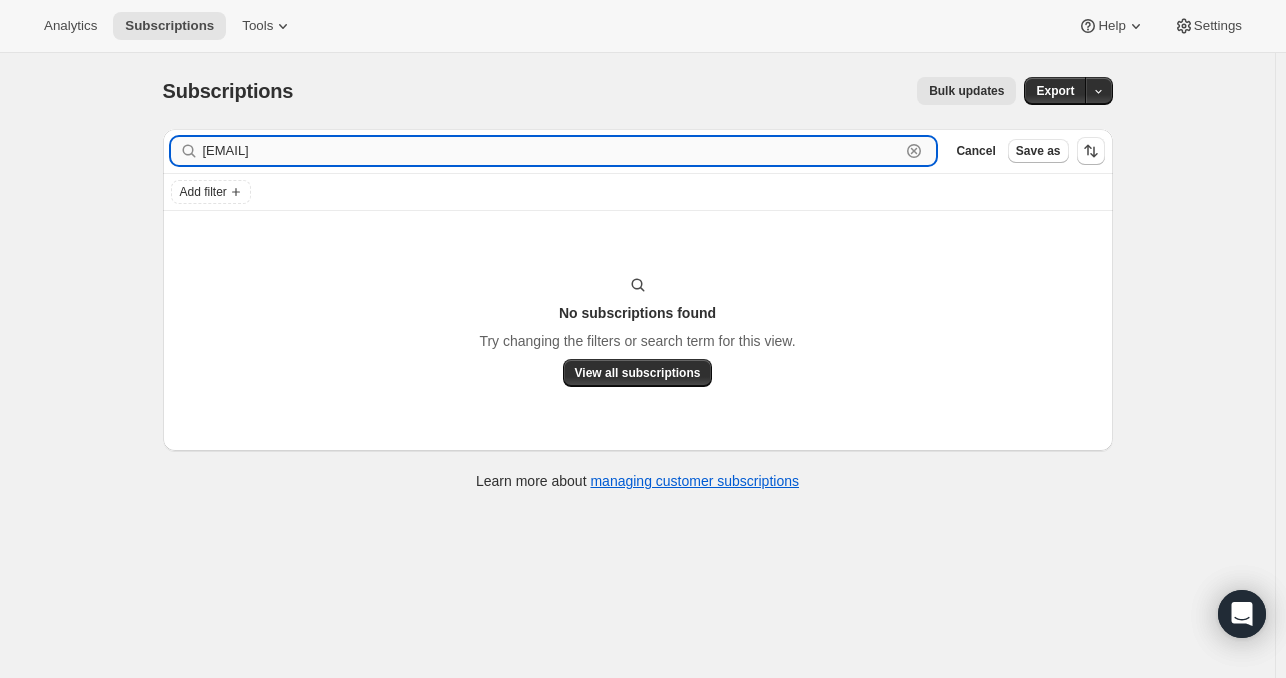 click on "ferraria531@gmail.com" at bounding box center [552, 151] 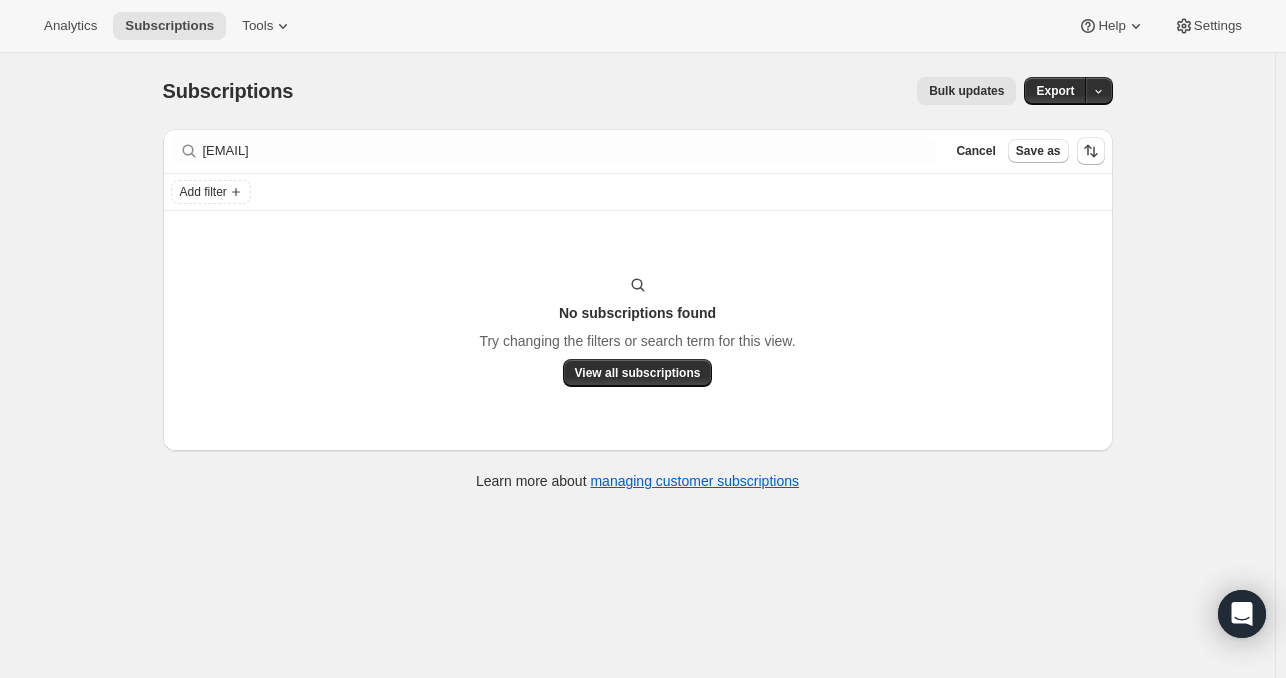click on "Add filter" at bounding box center (638, 192) 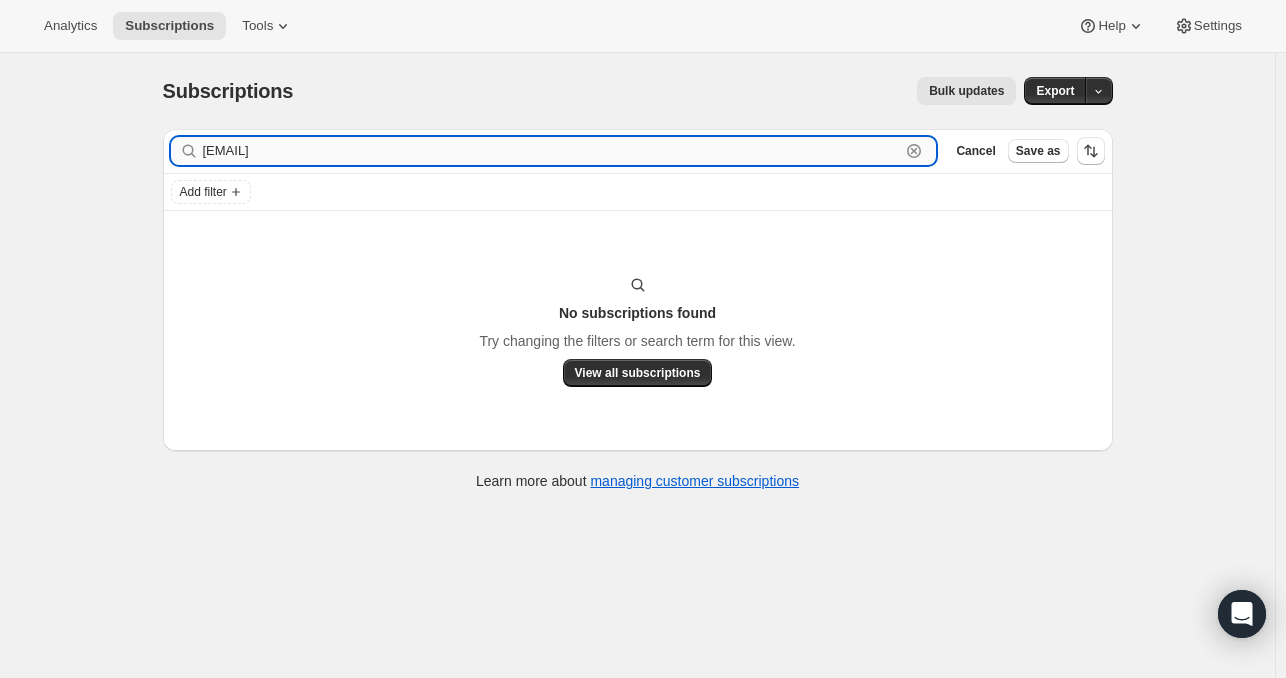 click on "ferraria531@gmail.com" at bounding box center (552, 151) 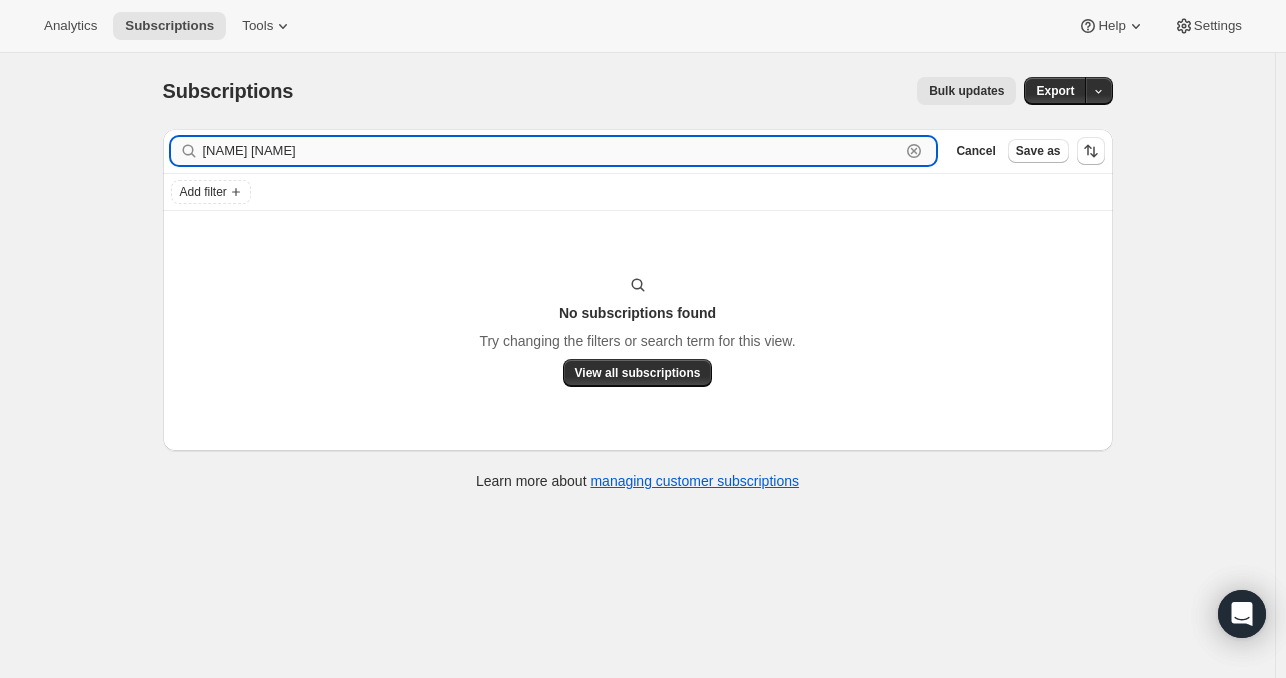 click on "Alex Ferrari" at bounding box center (552, 151) 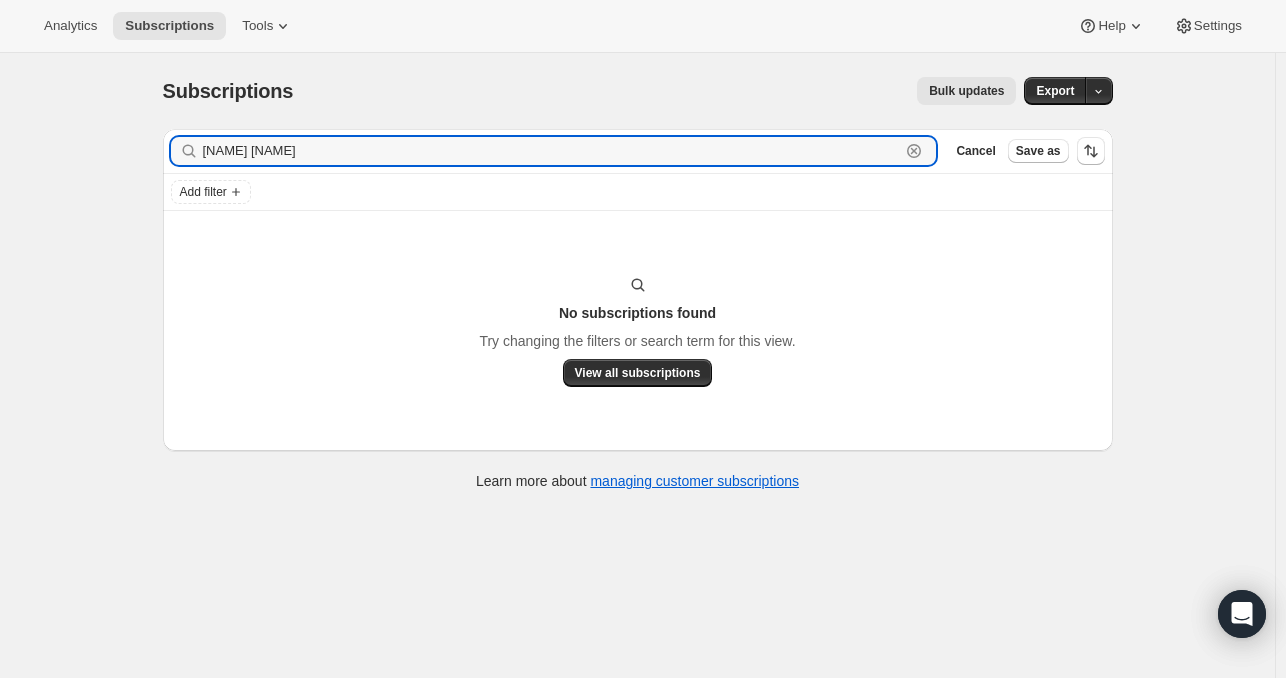 type on "Alex Ferrari" 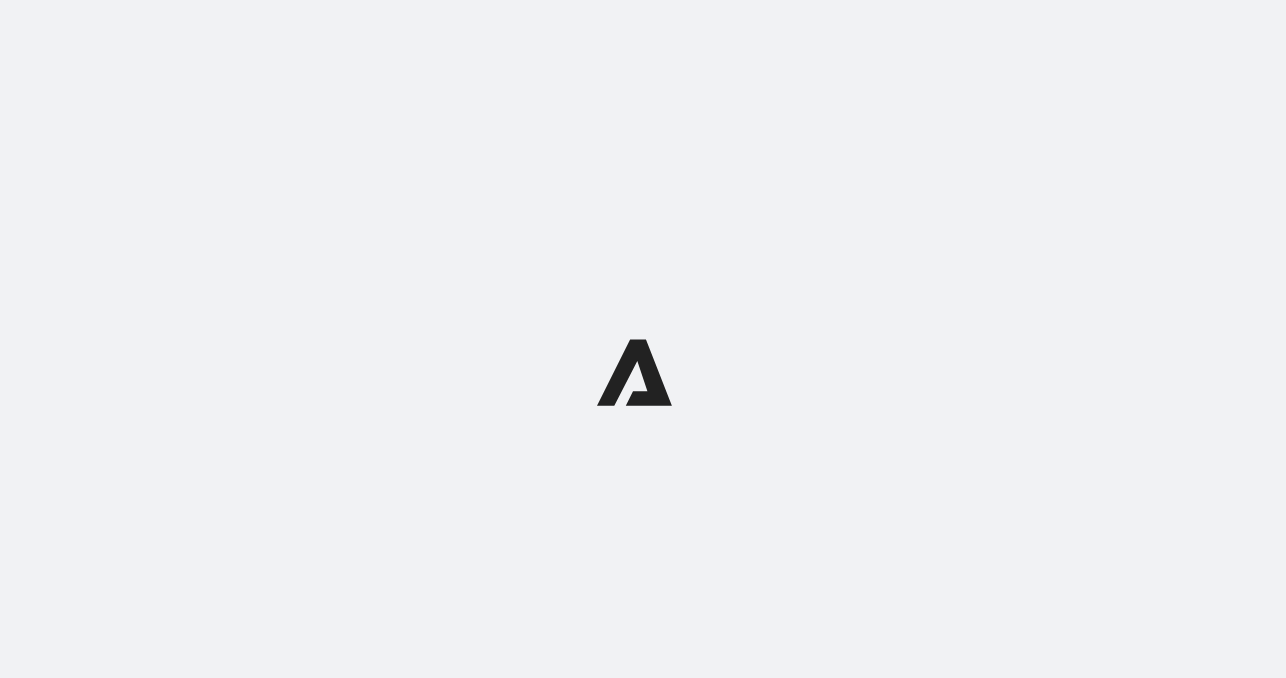 scroll, scrollTop: 0, scrollLeft: 0, axis: both 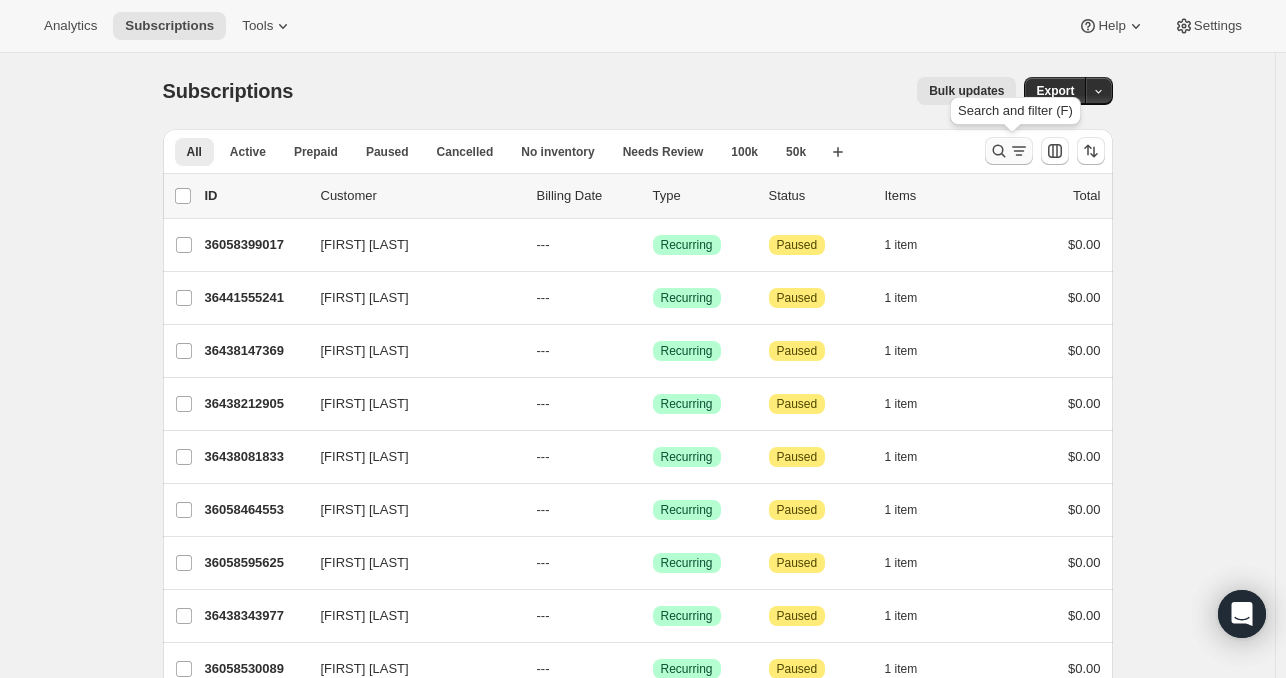 click 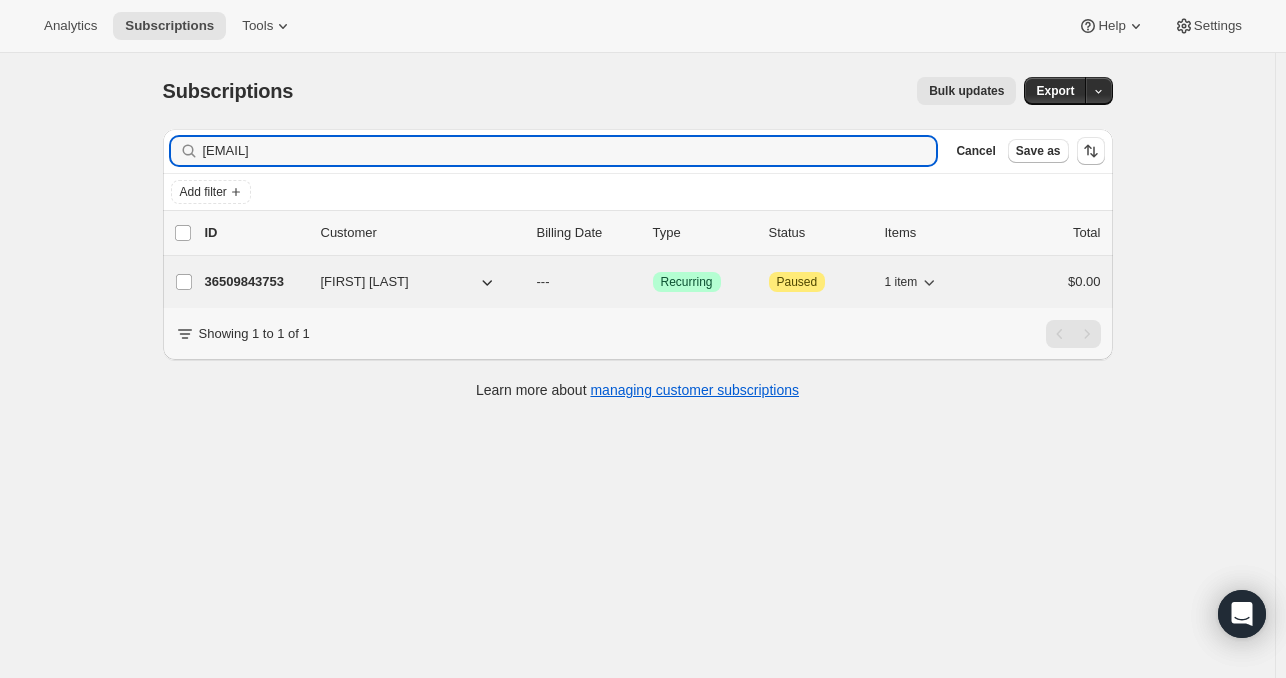 type on "omkurz@earthlink.net" 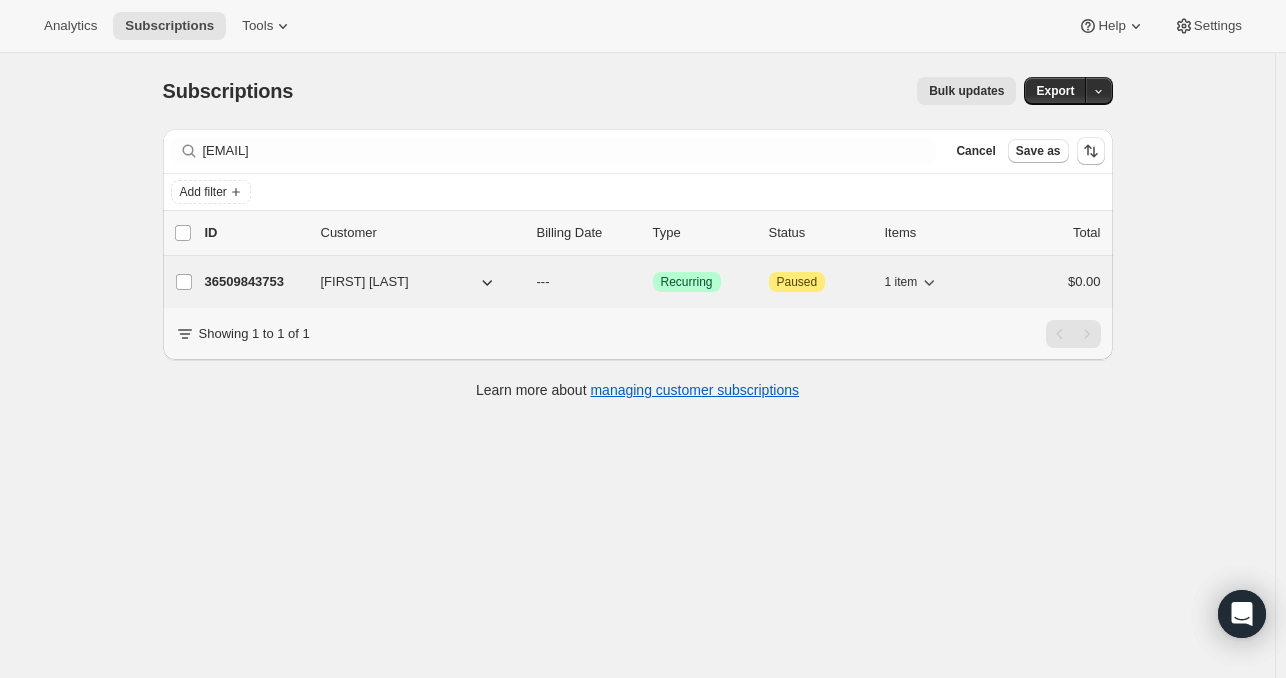click on "36509843753" at bounding box center (255, 282) 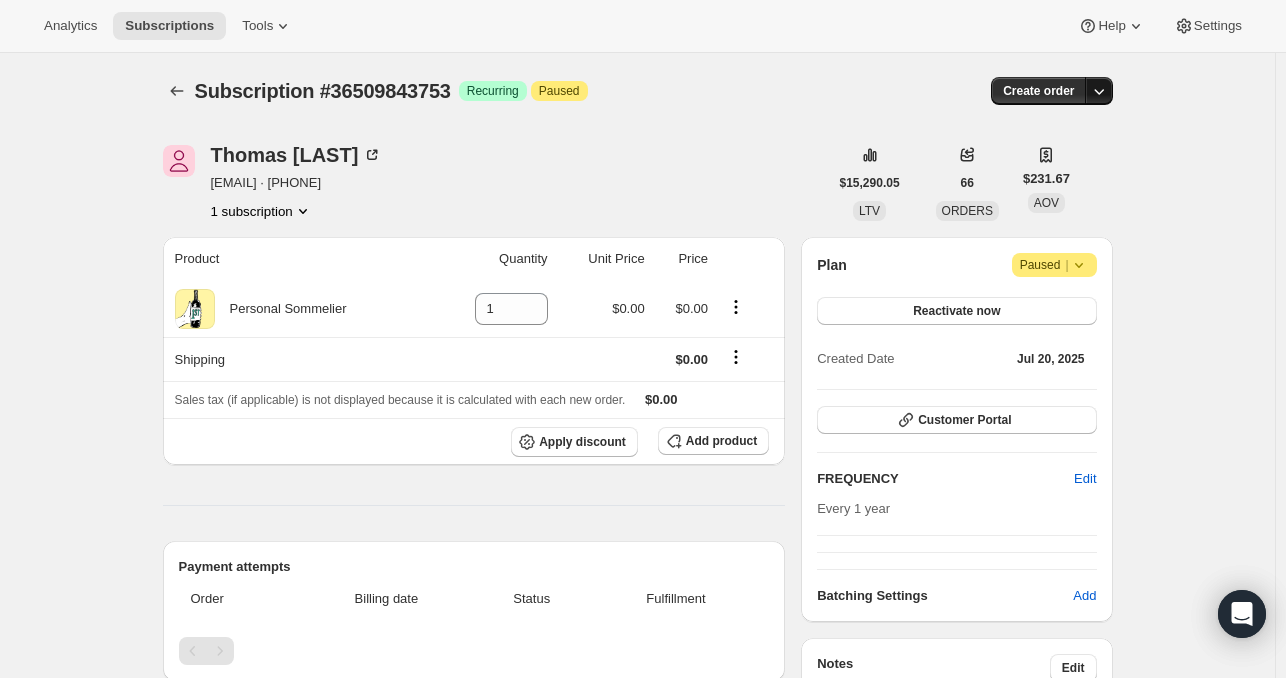 click 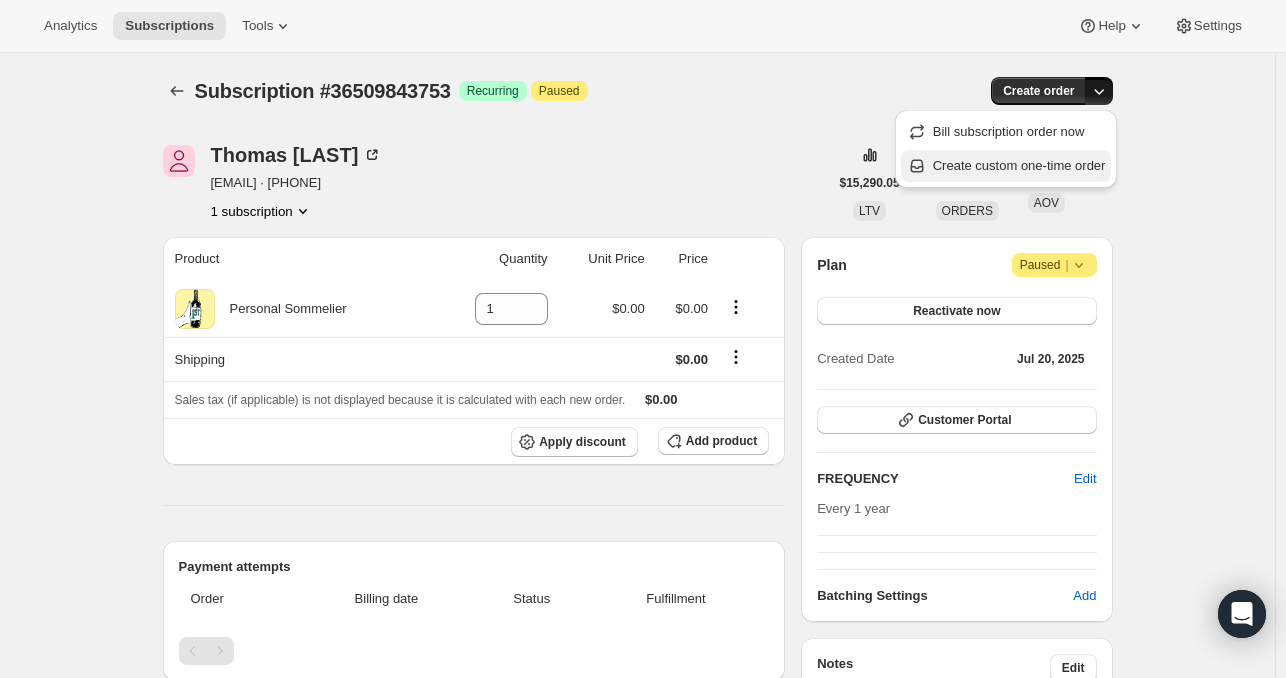 click on "Create custom one-time order" at bounding box center (1019, 165) 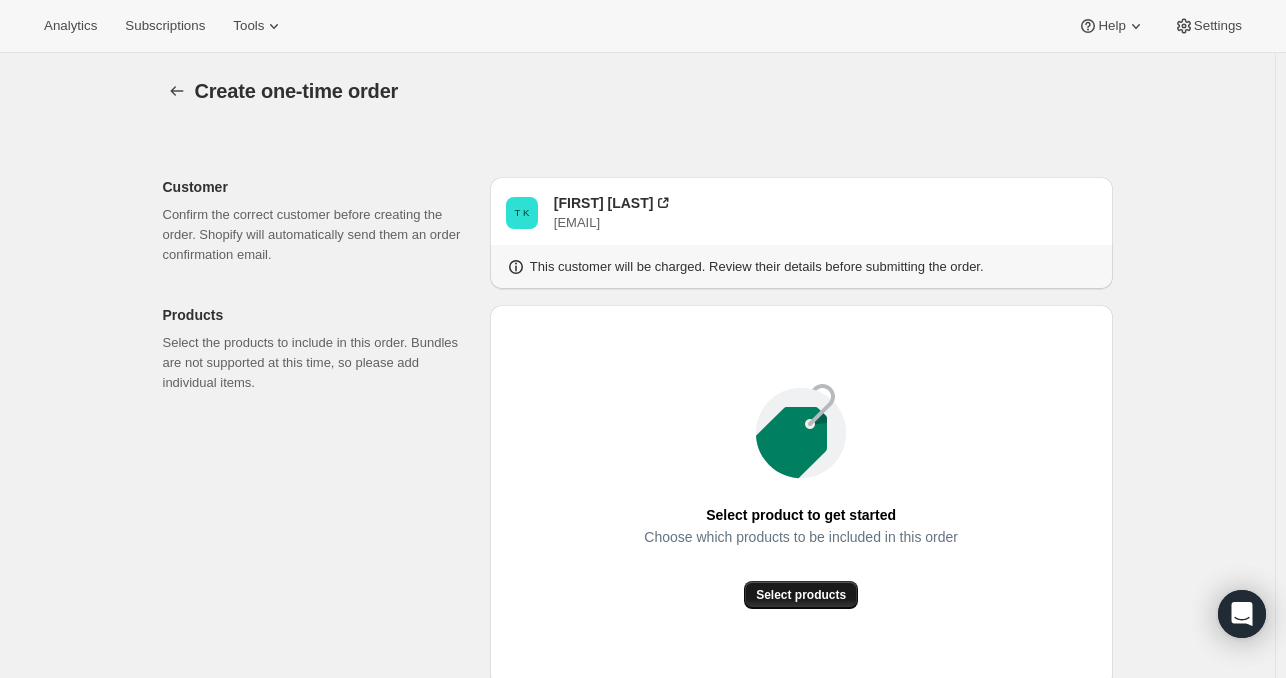 click on "Select products" at bounding box center (801, 595) 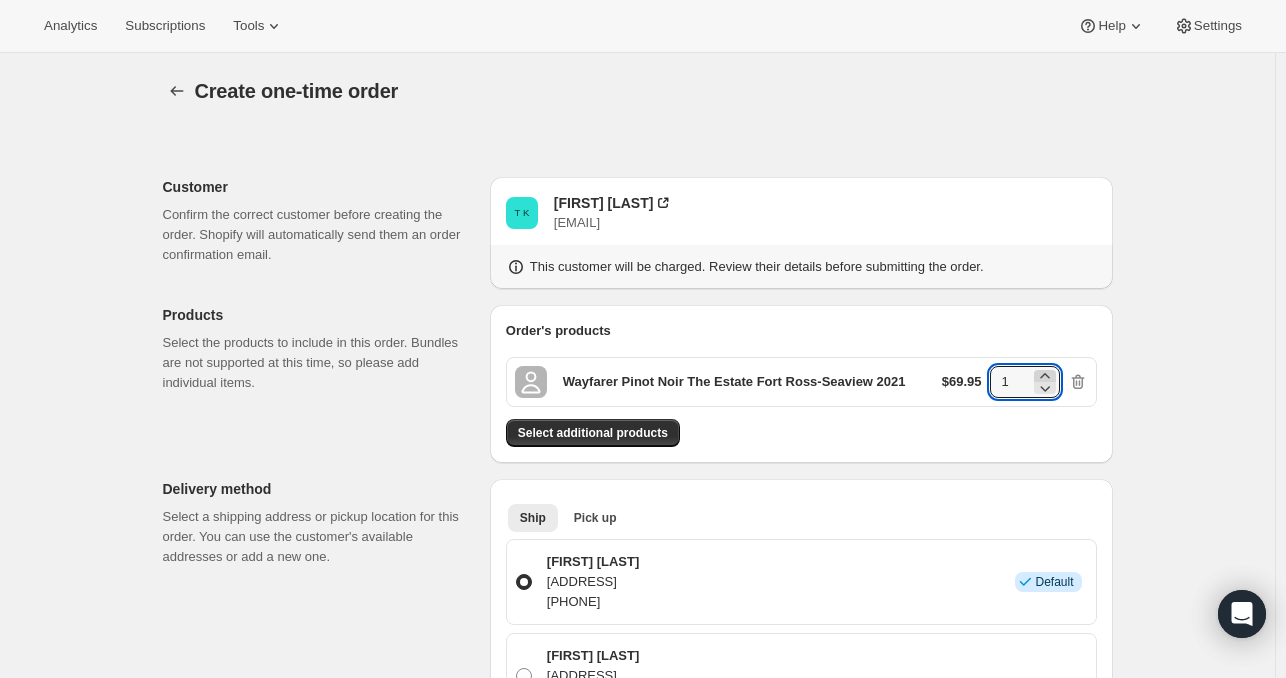 click 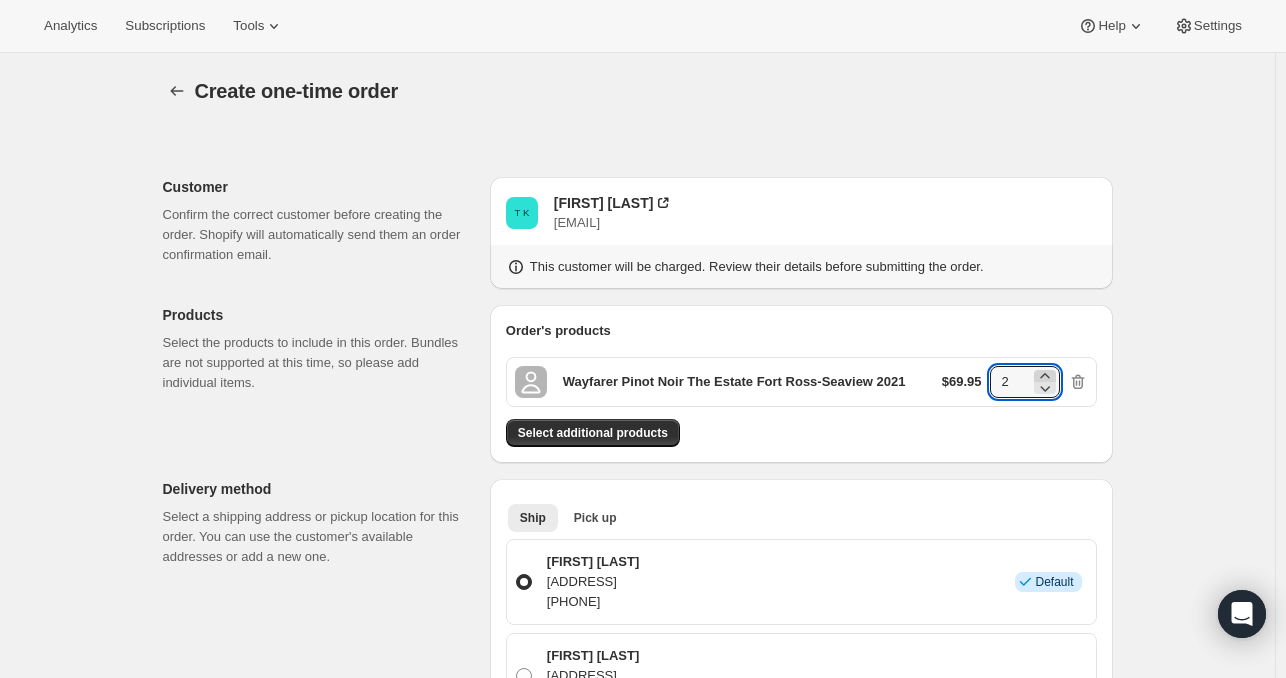 click 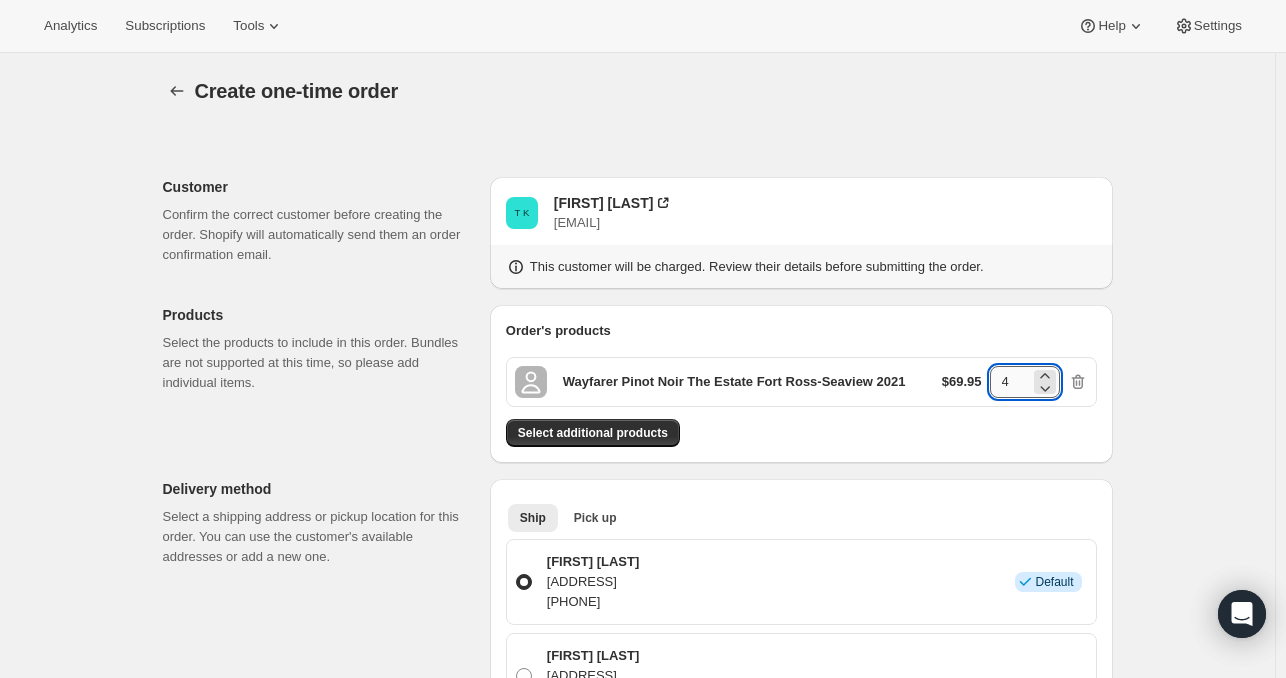 click on "4" at bounding box center (1010, 382) 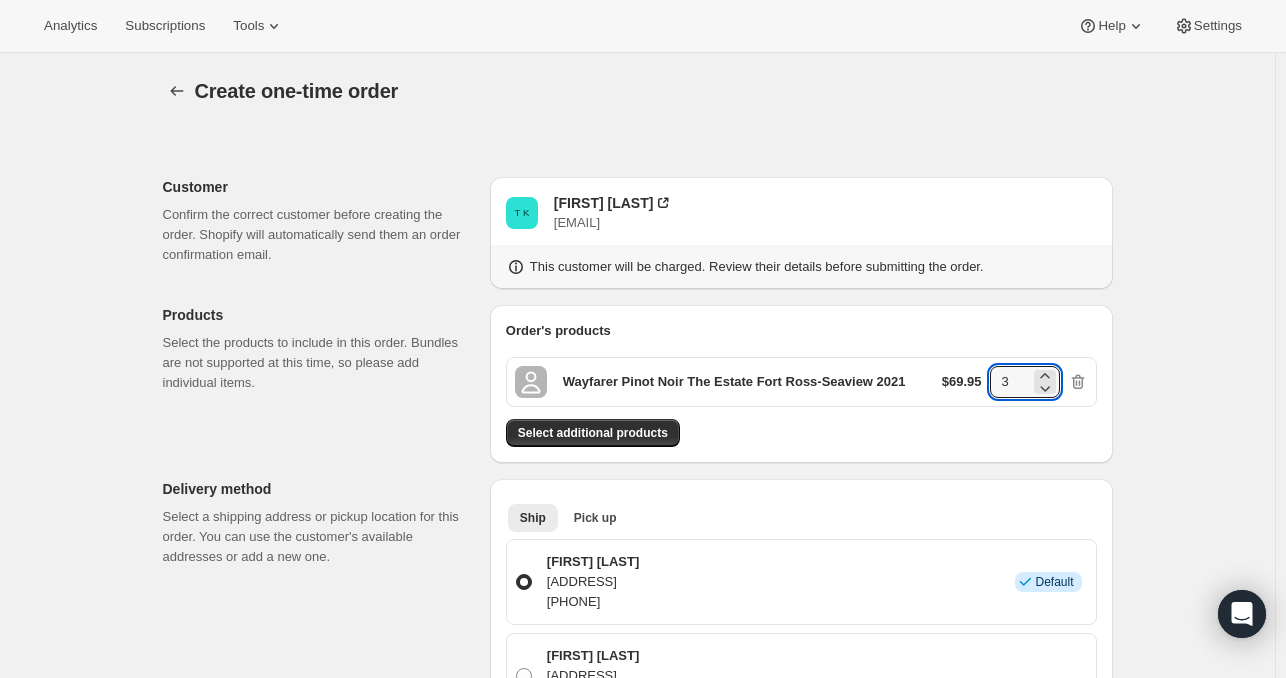 type on "3" 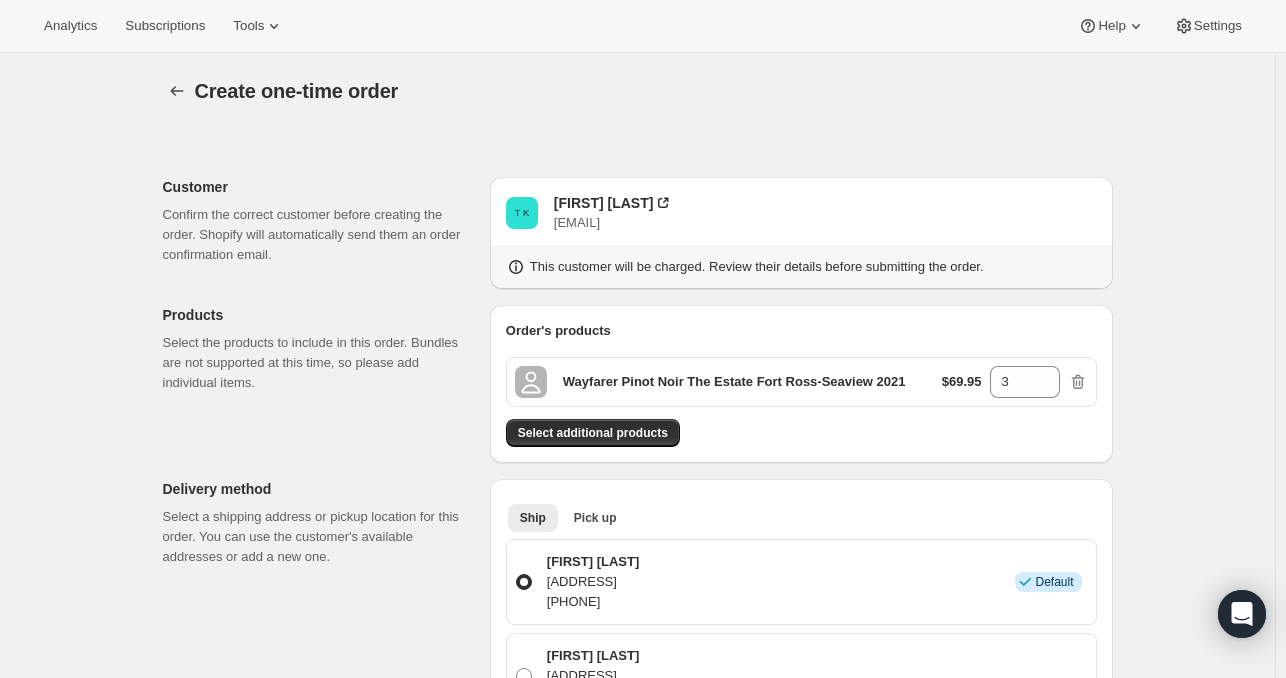 click on "Create one-time order. This page is ready Create one-time order Customer Confirm the correct customer before creating the order. Shopify will automatically send them an order confirmation email. T K Thomas Kurz tomkurz@earthlink.net This customer will be charged. Review their details before submitting the order. Products Select the products to include in this order. Bundles are not supported at this time, so please add individual items. Order's products Wayfarer Pinot Noir The Estate Fort Ross-Seaview 2021 $69.95 3 Select additional products Delivery method Select a shipping address or pickup location for this order. You can use the customer's available addresses or add a new one. Ship Pick up More views Ship Pick up More views Patrick Kurz 721 Burch Ave, Durham, NC, 27701, United States +12814511148 Info Default Thomas Kurz 3131 Memorial Ct Apt 17114, Houston, TX, 77007-6269, United States +12814511148 Thomas Kurz N2970 Highland Ln, Waupaca, WI, 54981, United States +12814511148 Tom Kurz +12814511148 Payment" at bounding box center [637, 944] 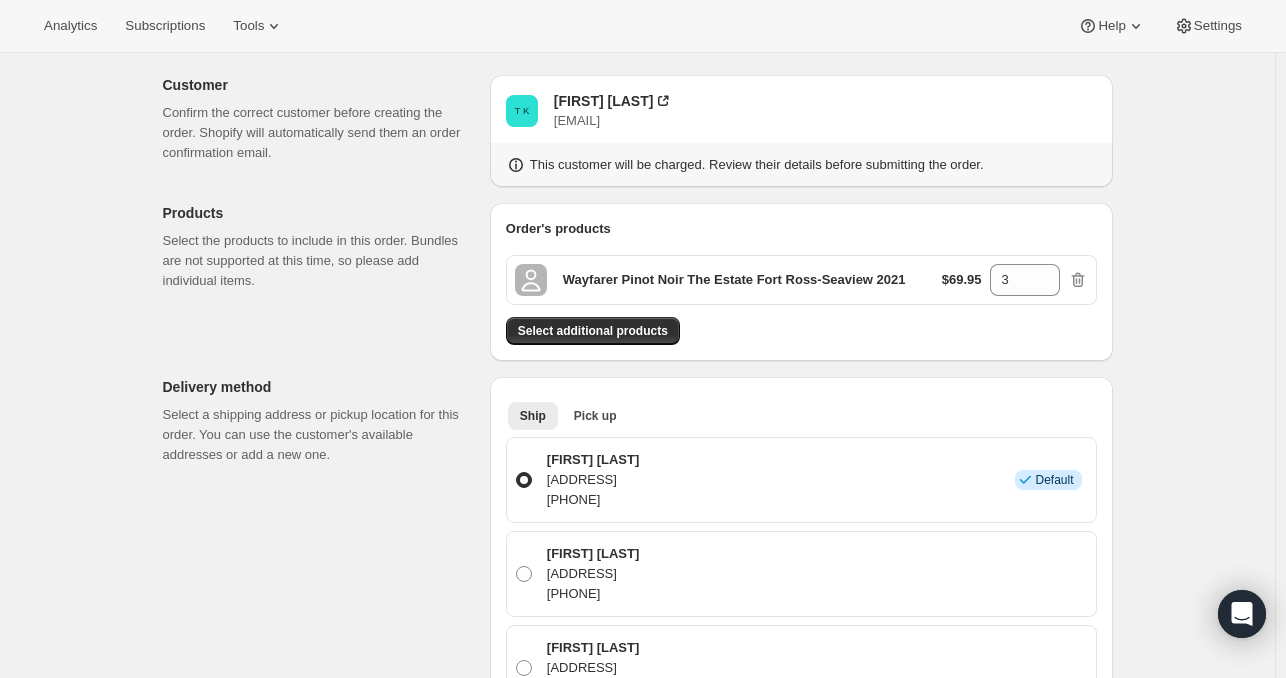 scroll, scrollTop: 103, scrollLeft: 0, axis: vertical 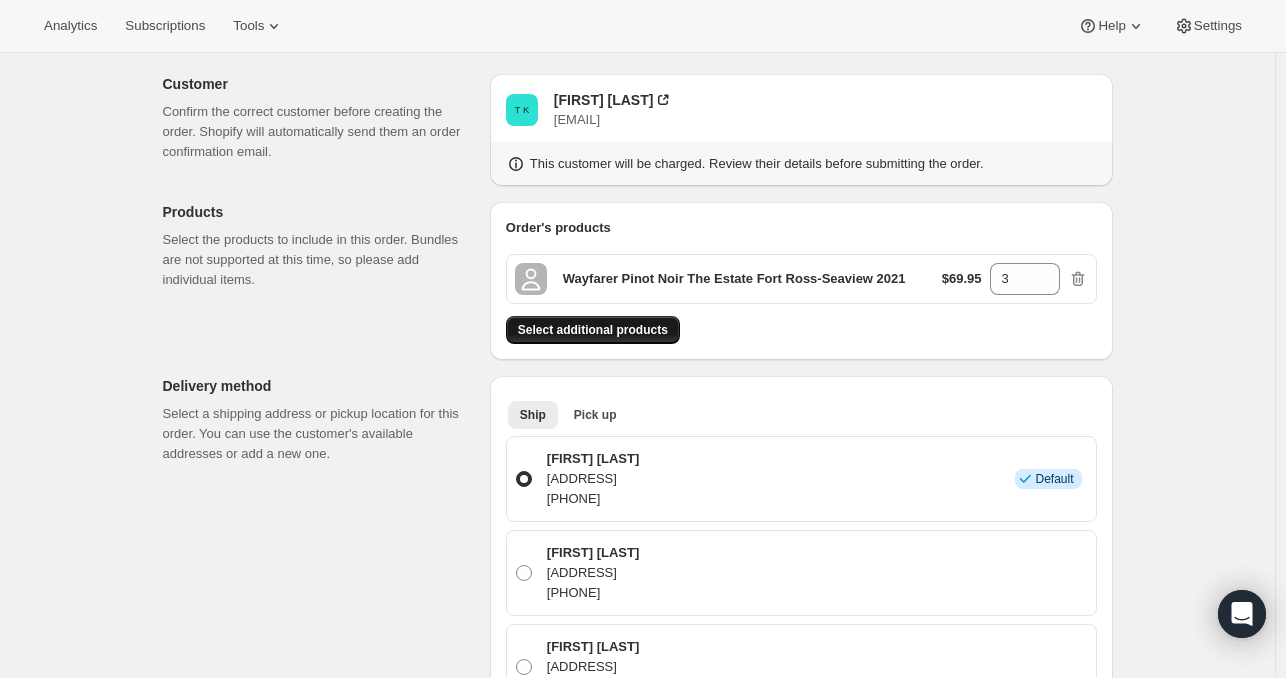 click on "Select additional products" at bounding box center (593, 330) 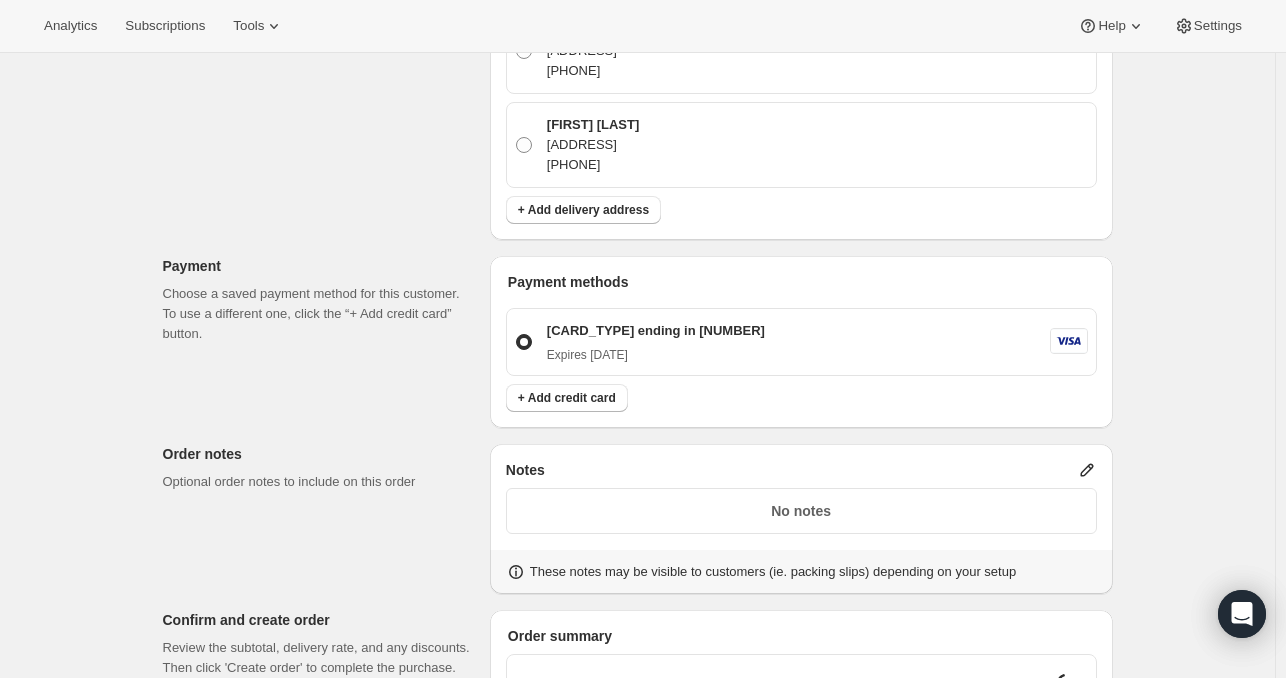 scroll, scrollTop: 952, scrollLeft: 0, axis: vertical 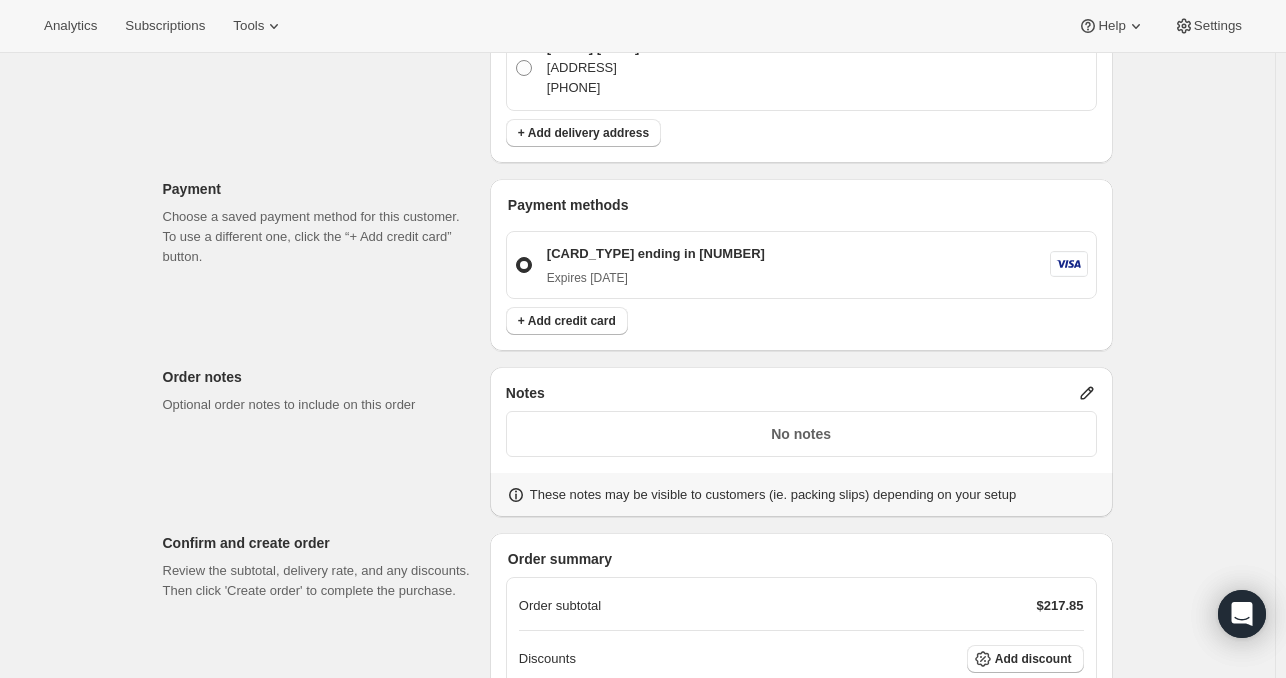 click 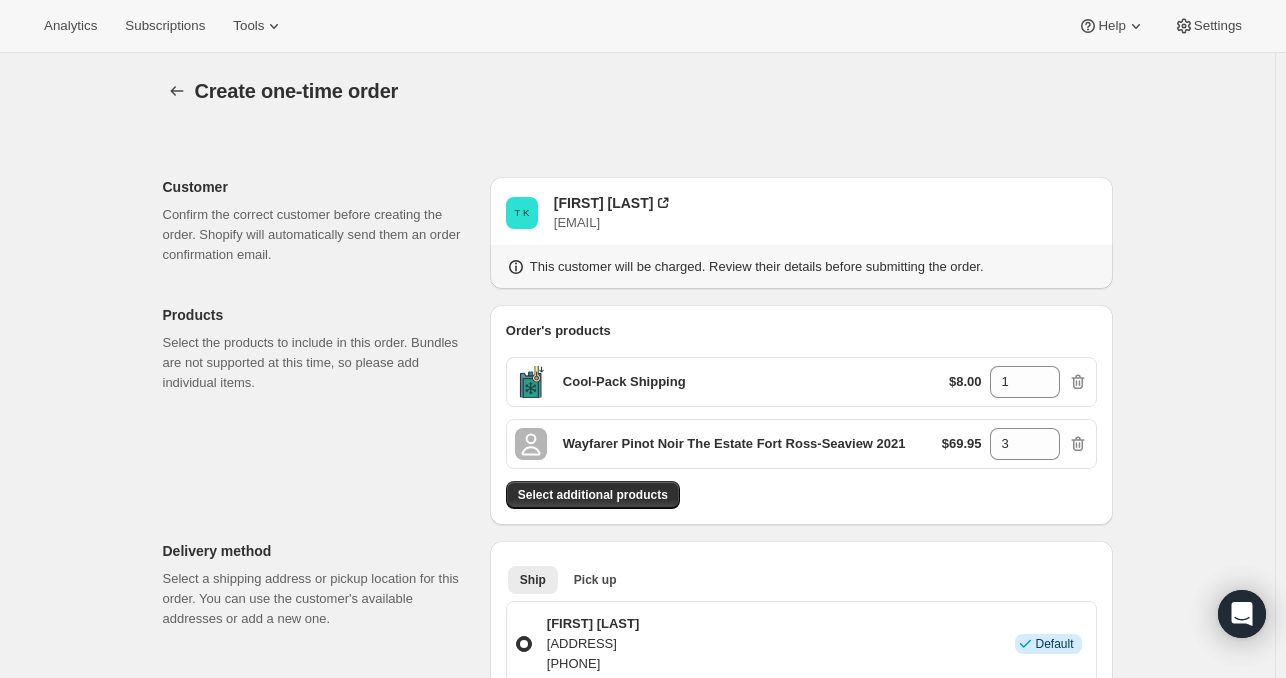 scroll, scrollTop: 952, scrollLeft: 0, axis: vertical 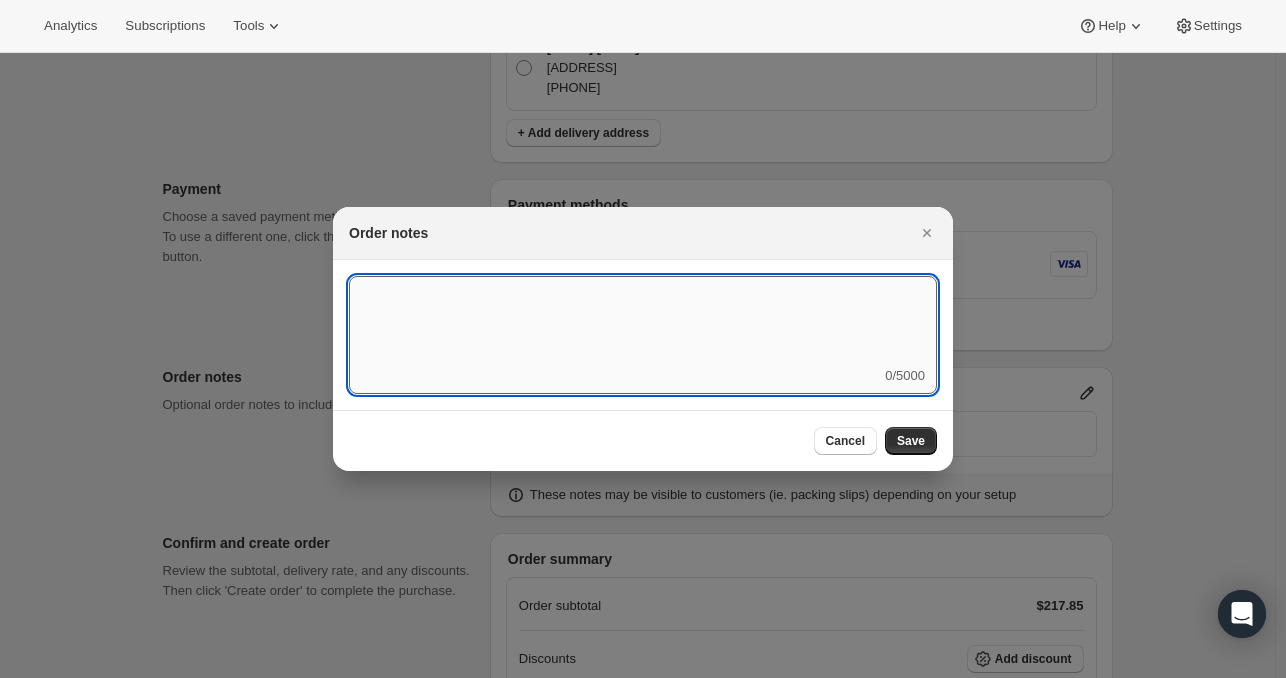 click at bounding box center [643, 321] 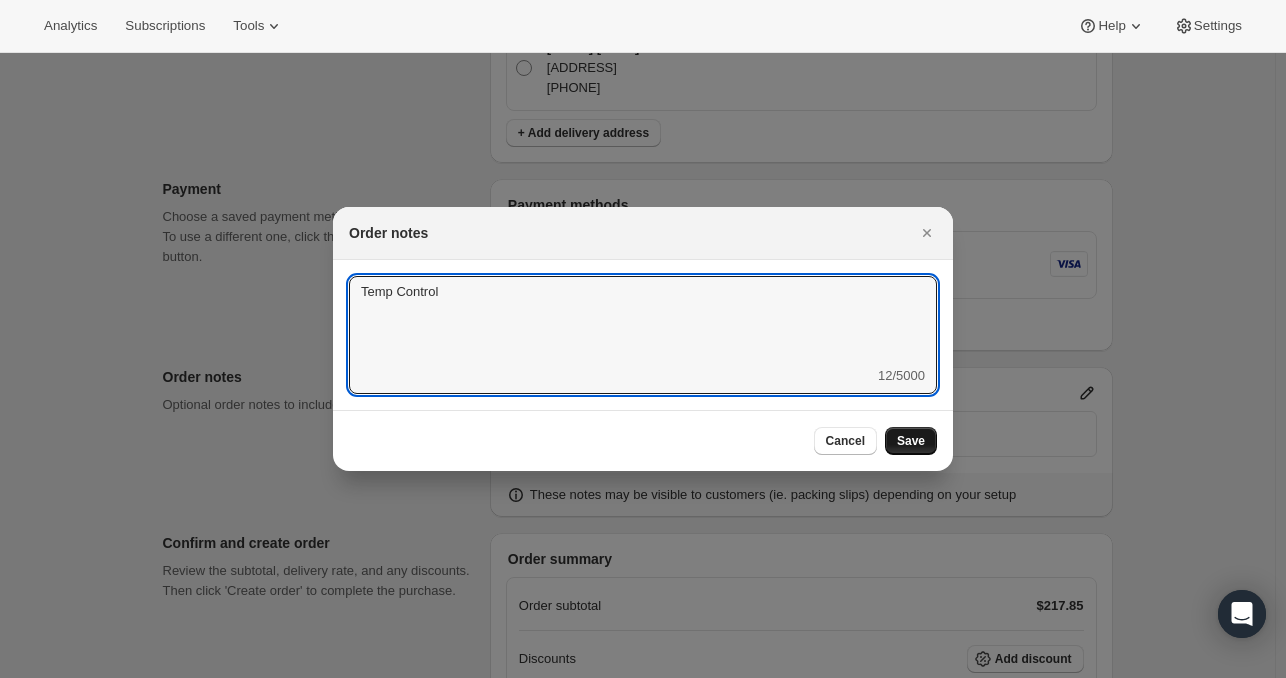 type on "Temp Control" 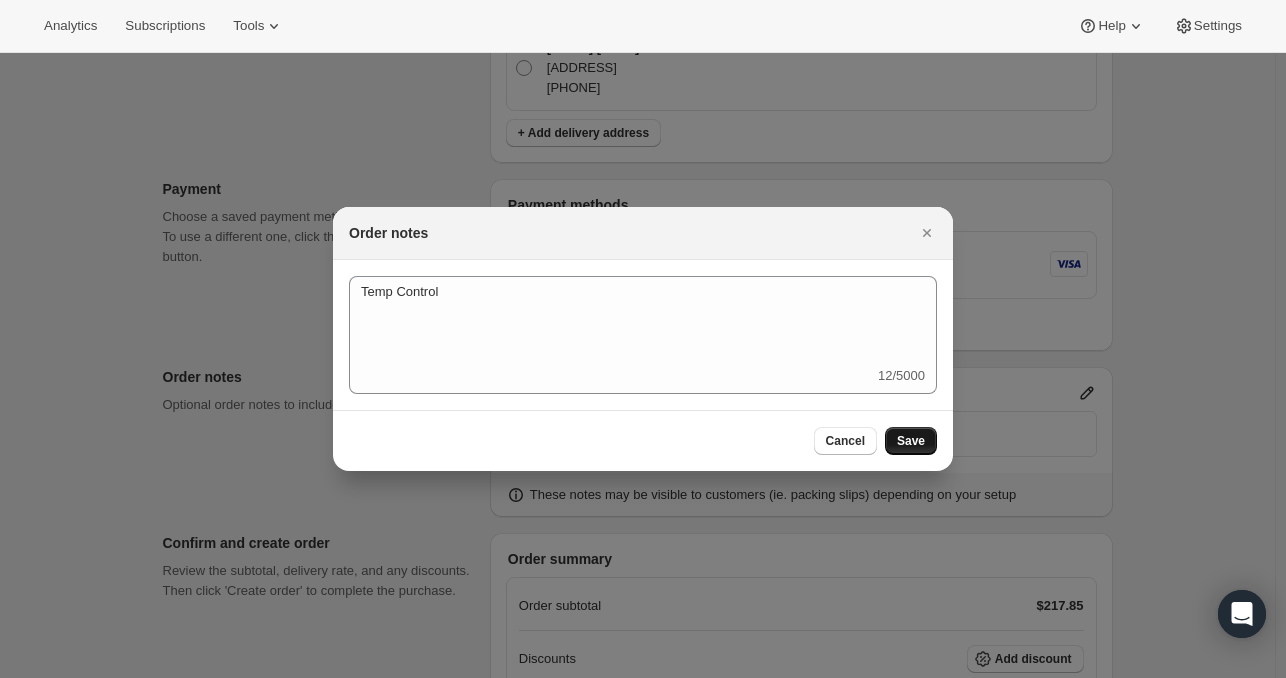 click on "Save" at bounding box center (911, 441) 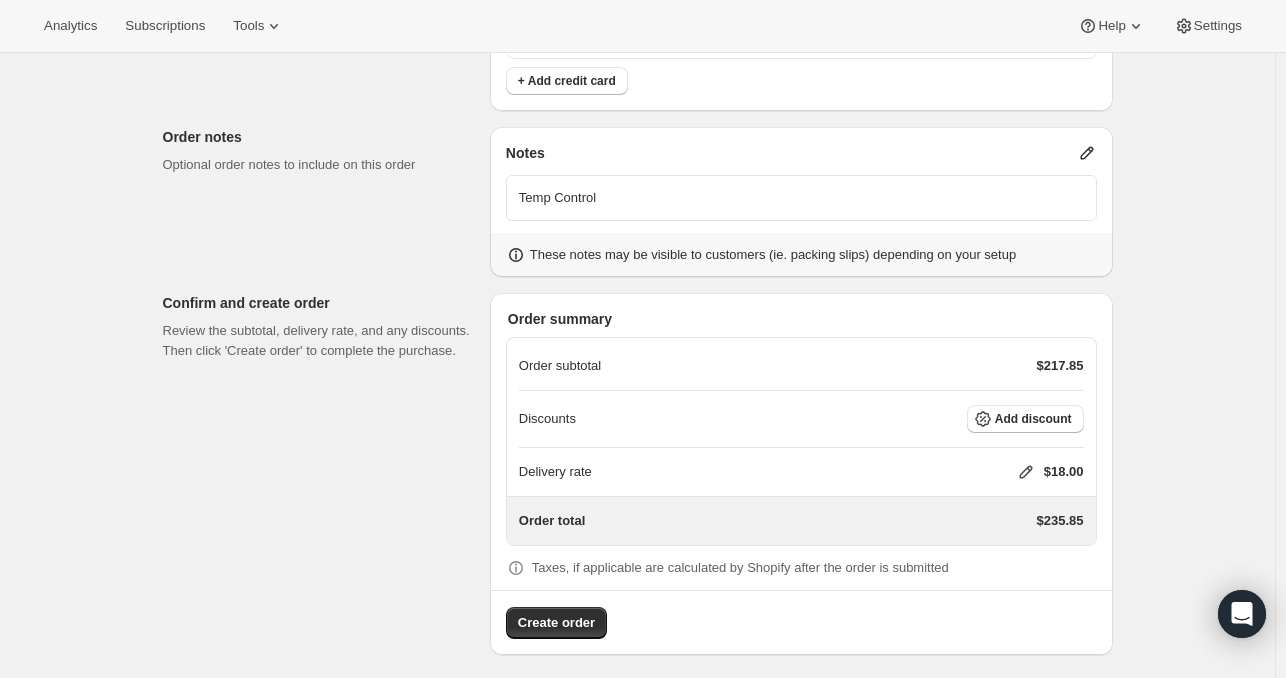 scroll, scrollTop: 1196, scrollLeft: 0, axis: vertical 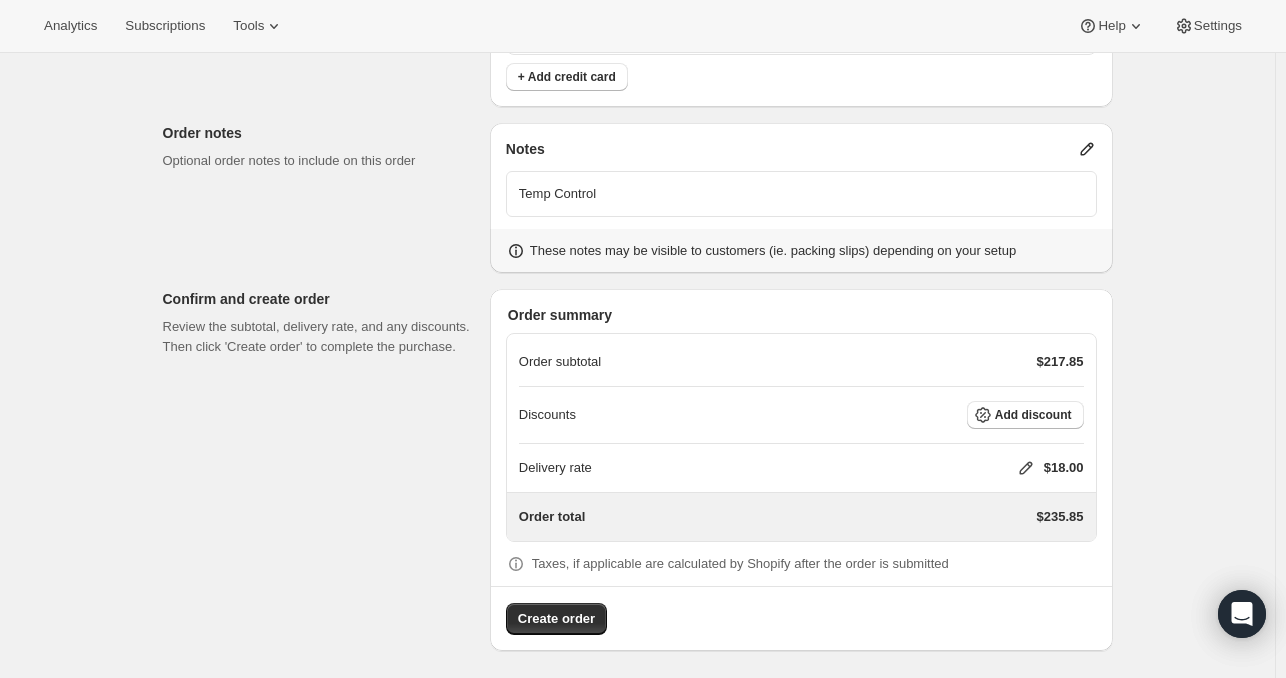 click 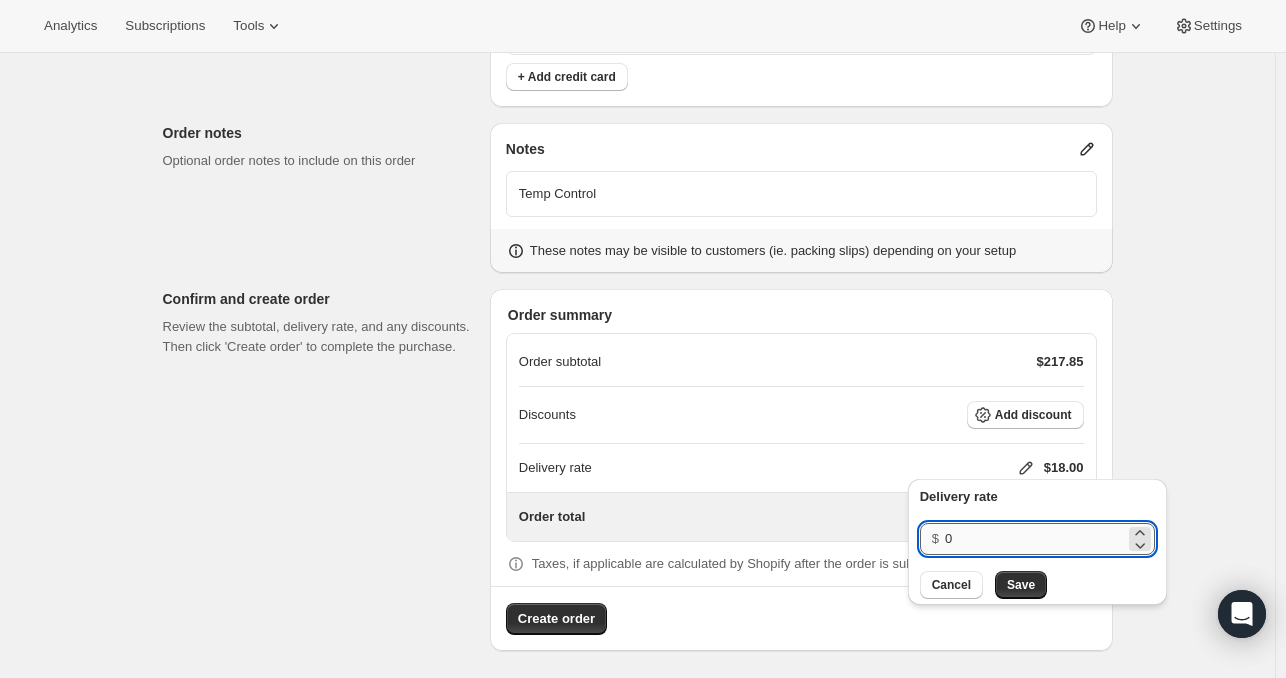 click on "0" at bounding box center (1035, 539) 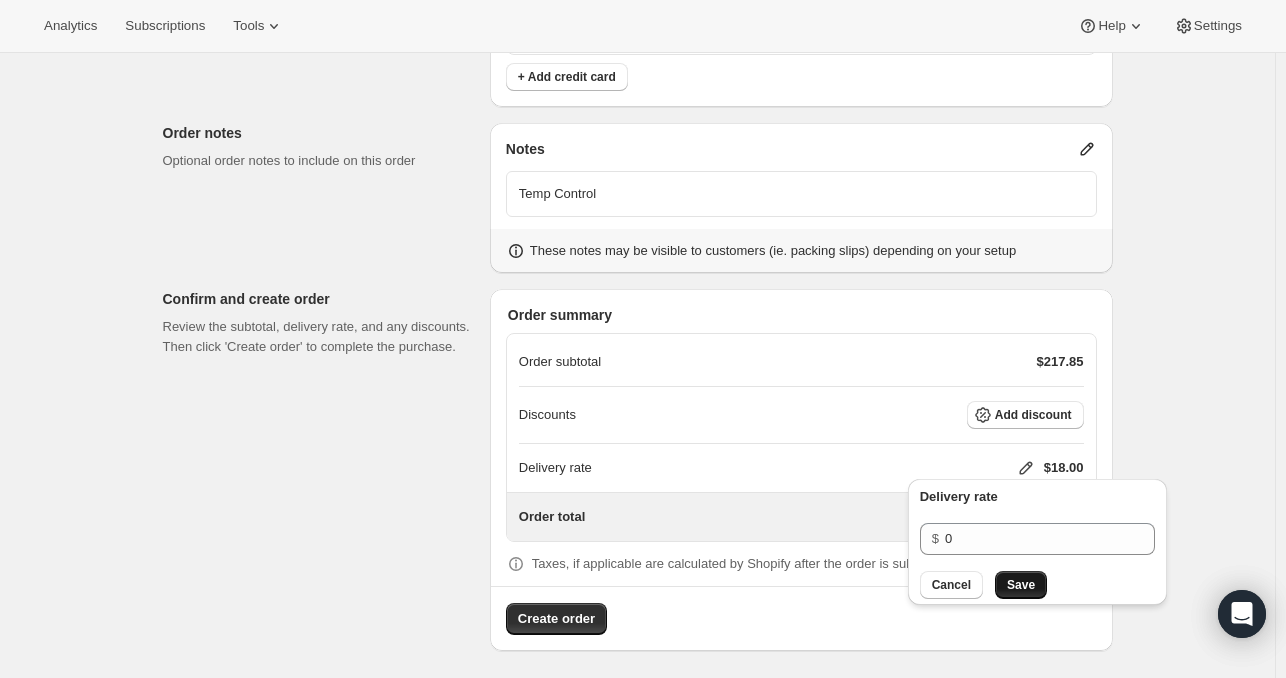 click on "Save" at bounding box center [1021, 585] 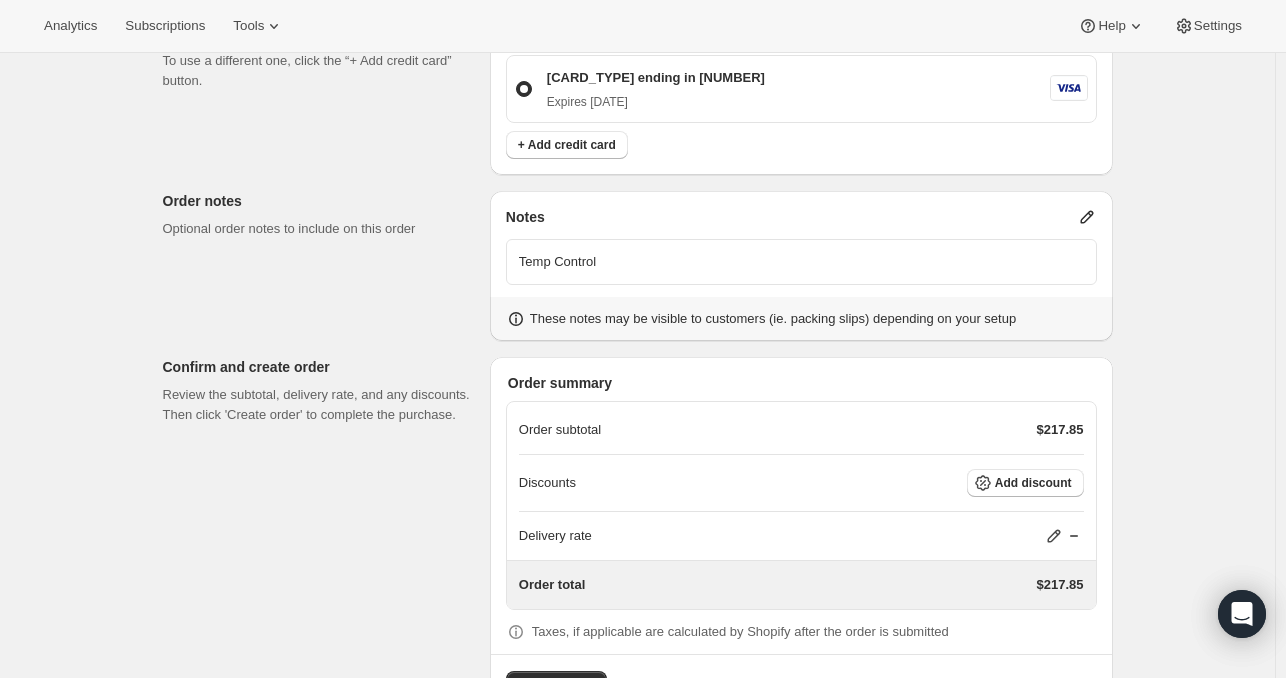 scroll, scrollTop: 1196, scrollLeft: 0, axis: vertical 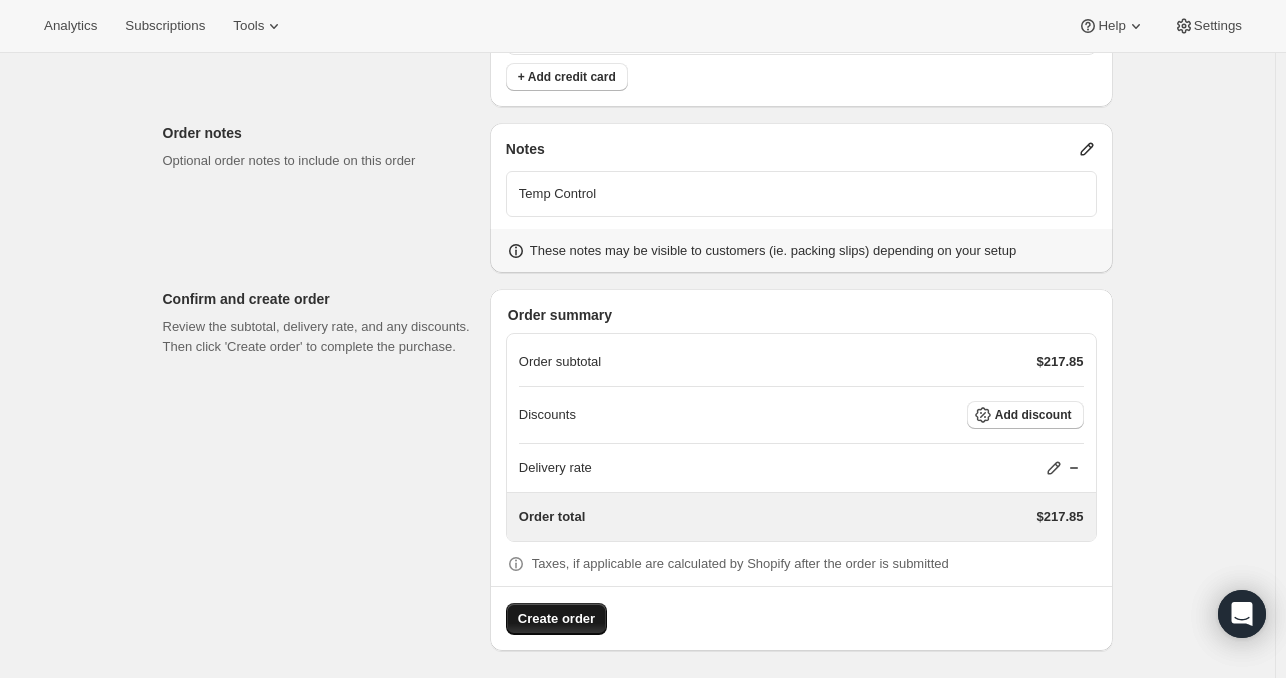 click on "Create order" at bounding box center [556, 619] 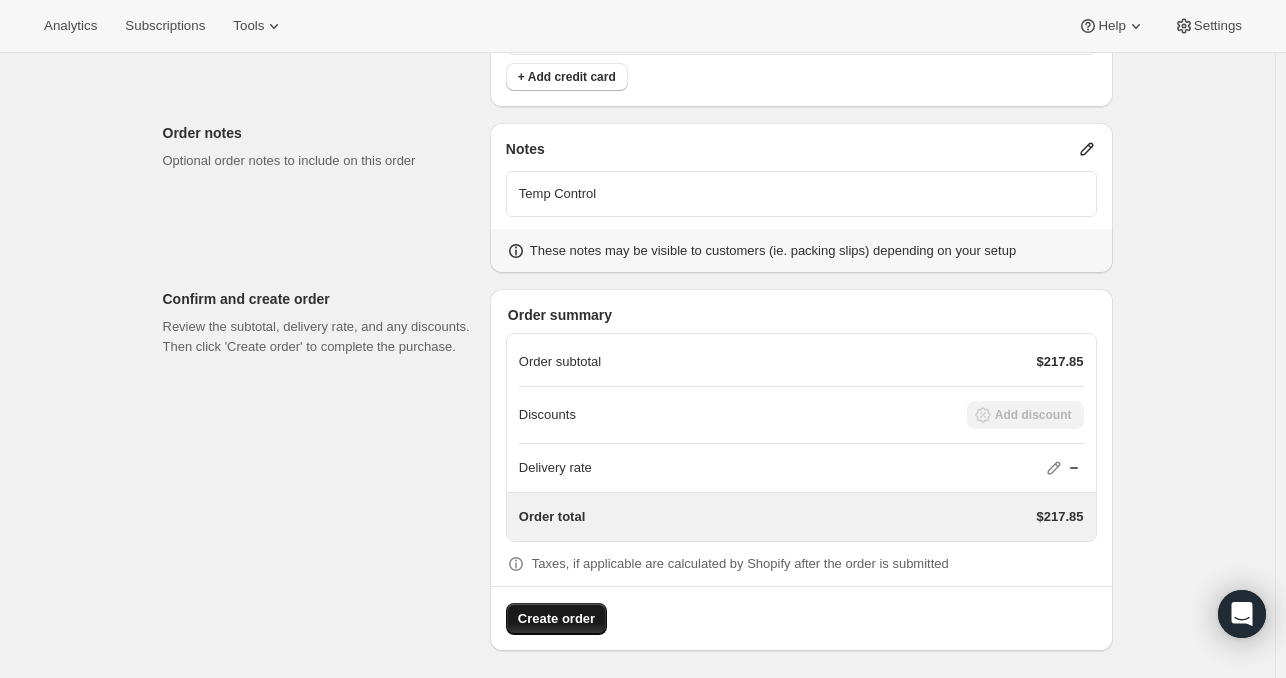 scroll, scrollTop: 0, scrollLeft: 0, axis: both 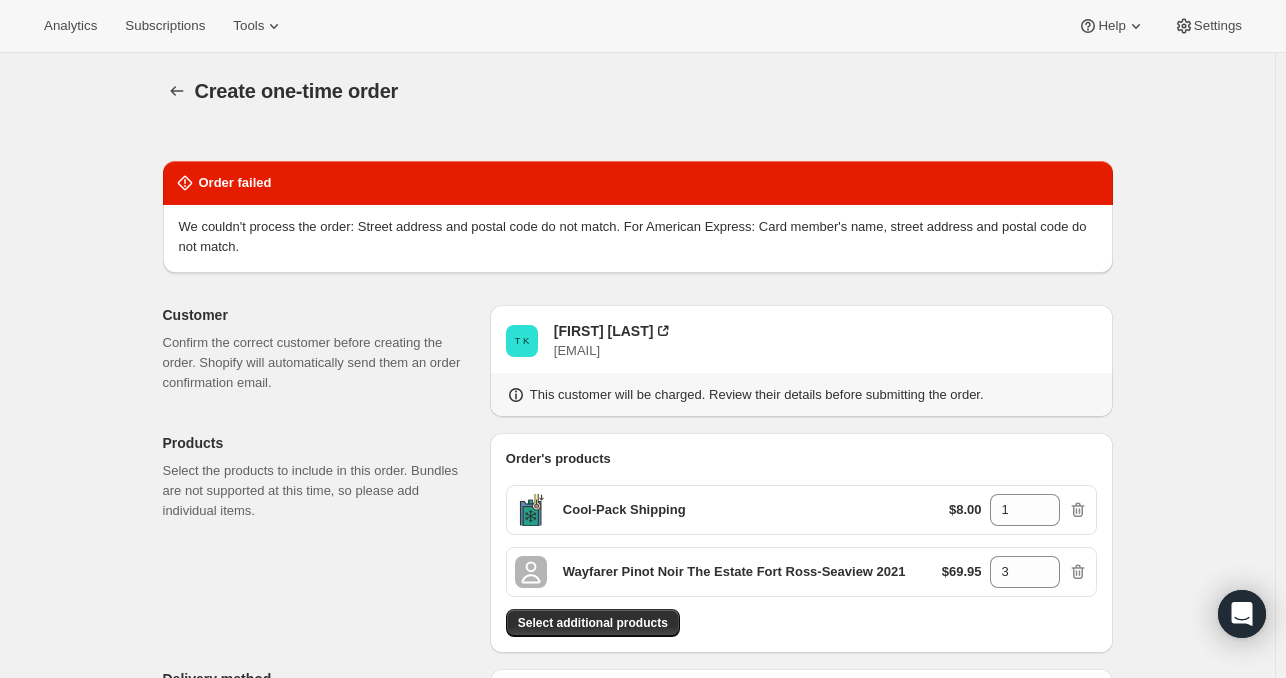 click on "T K Thomas Kurz tomkurz@earthlink.net" at bounding box center [801, 341] 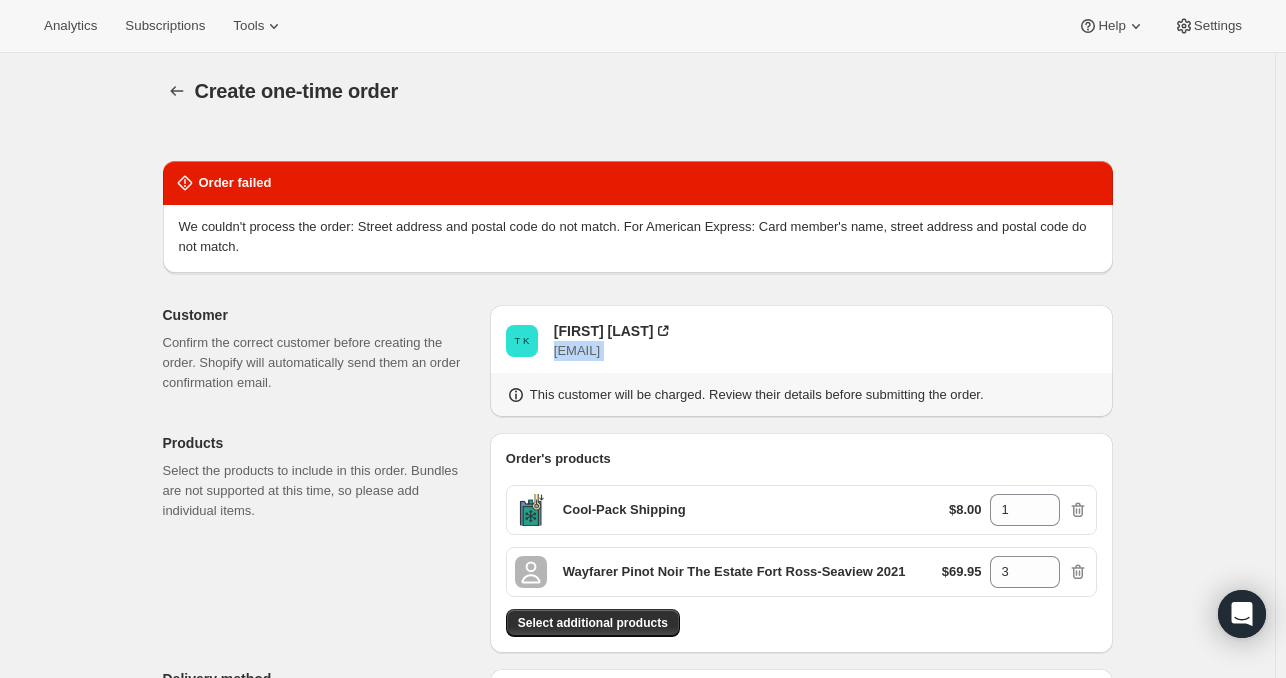 drag, startPoint x: 704, startPoint y: 355, endPoint x: 574, endPoint y: 353, distance: 130.01538 